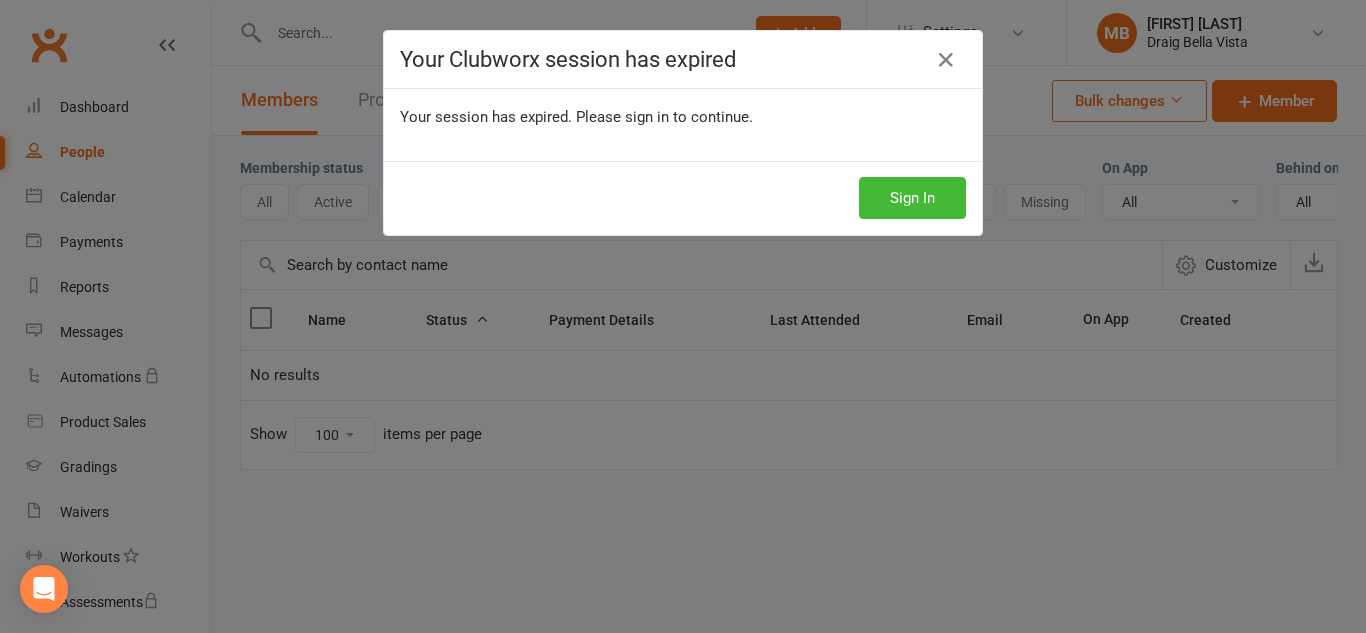 select on "100" 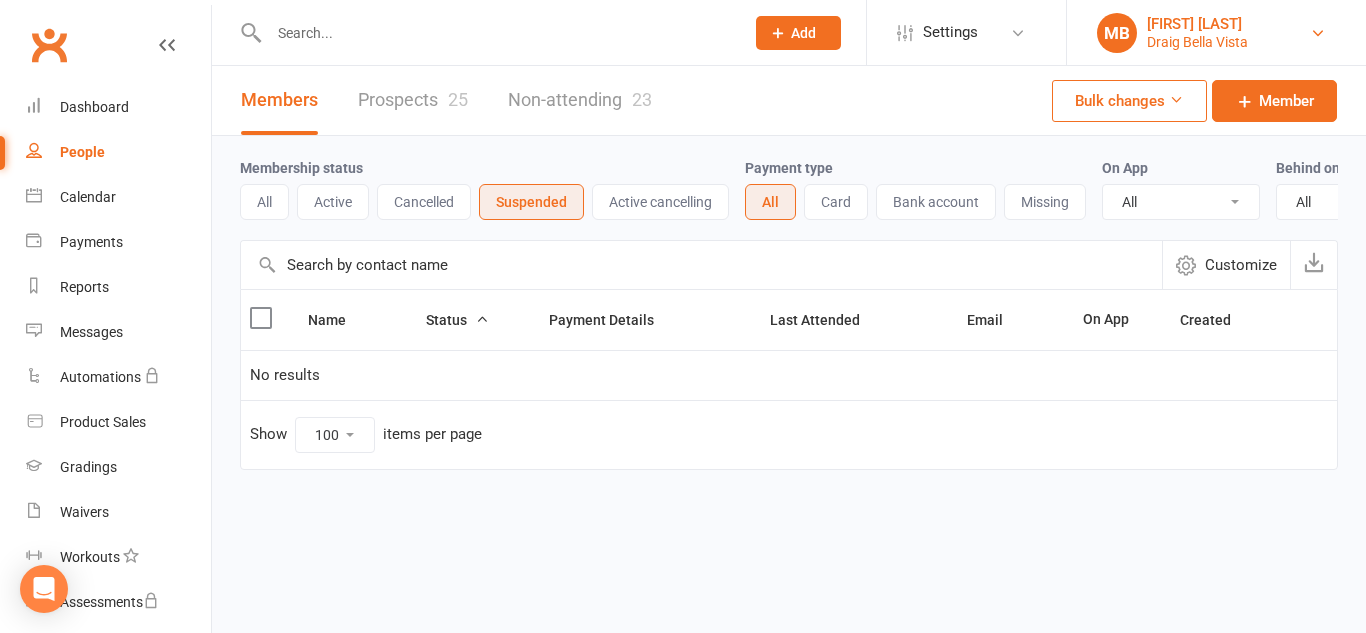 click on "[INITIALS] [FIRST] [LAST] [STREET] [CITY]" at bounding box center [1216, 33] 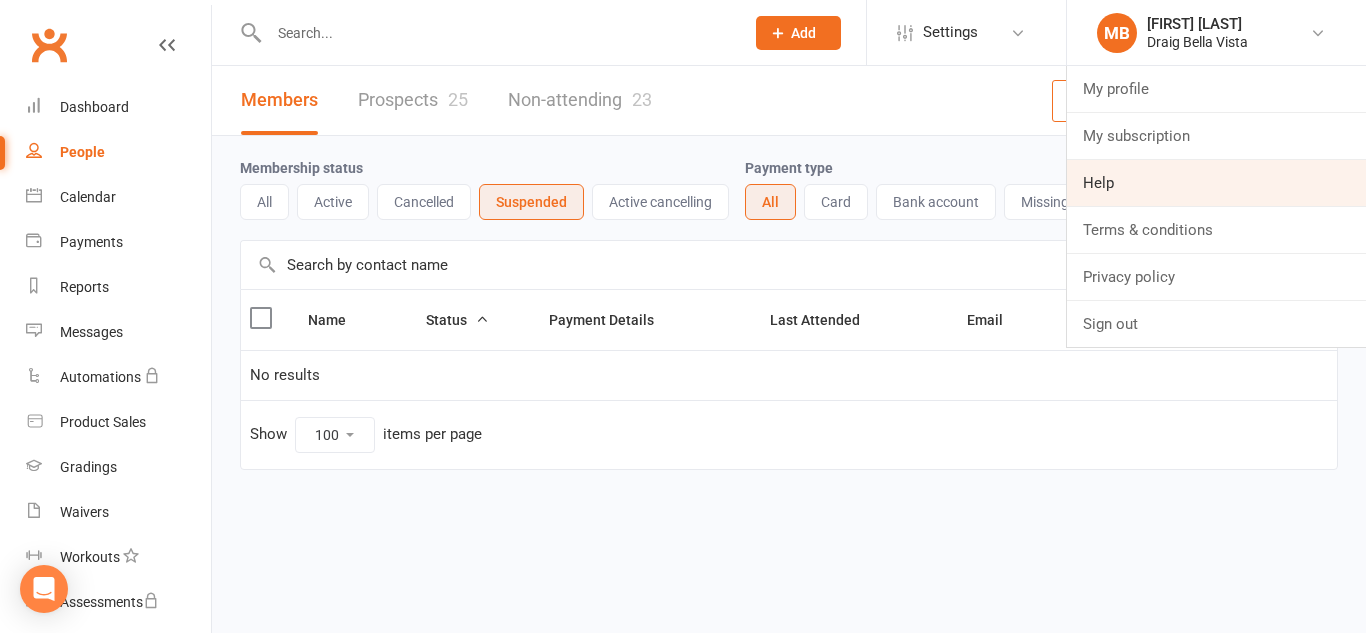 click on "Help" at bounding box center (1216, 183) 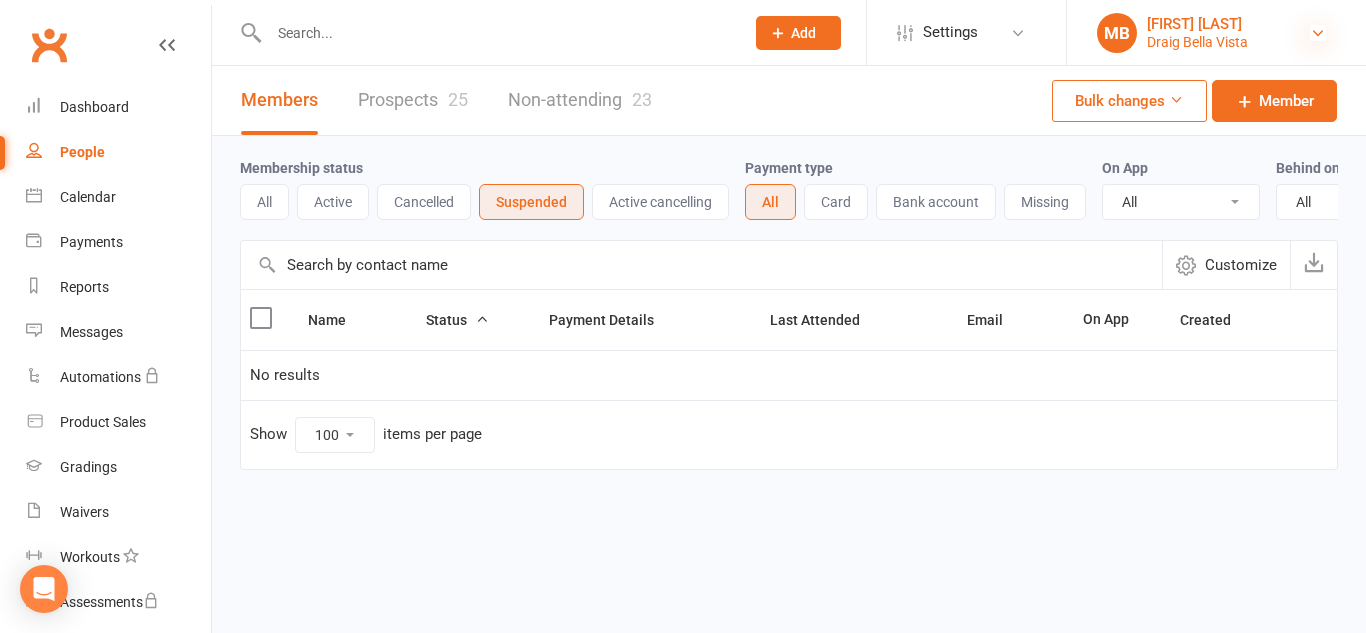 click at bounding box center (1318, 33) 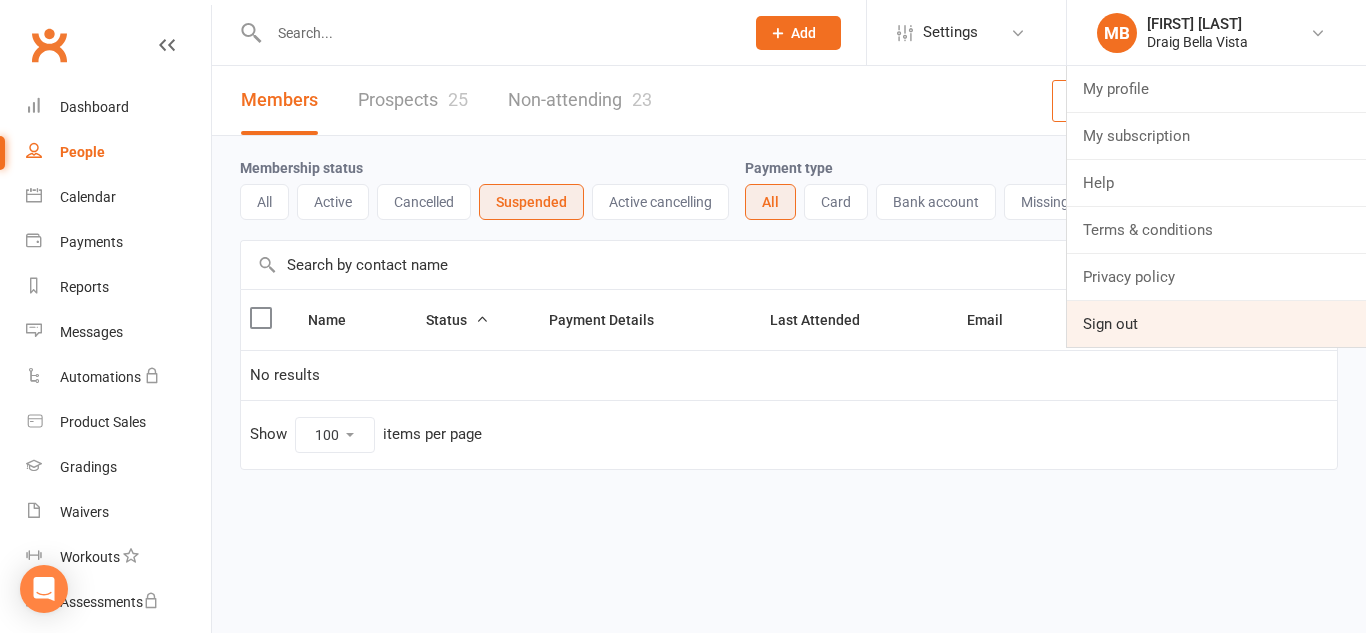 click on "Sign out" at bounding box center [1216, 324] 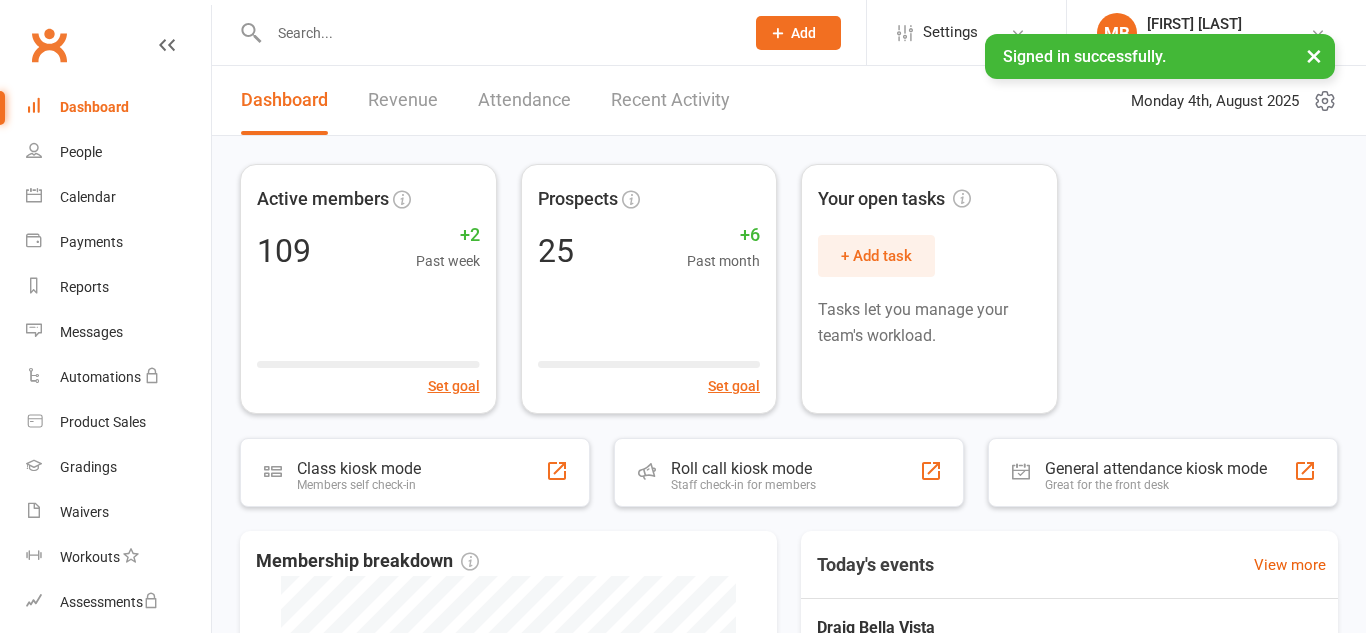 scroll, scrollTop: 0, scrollLeft: 0, axis: both 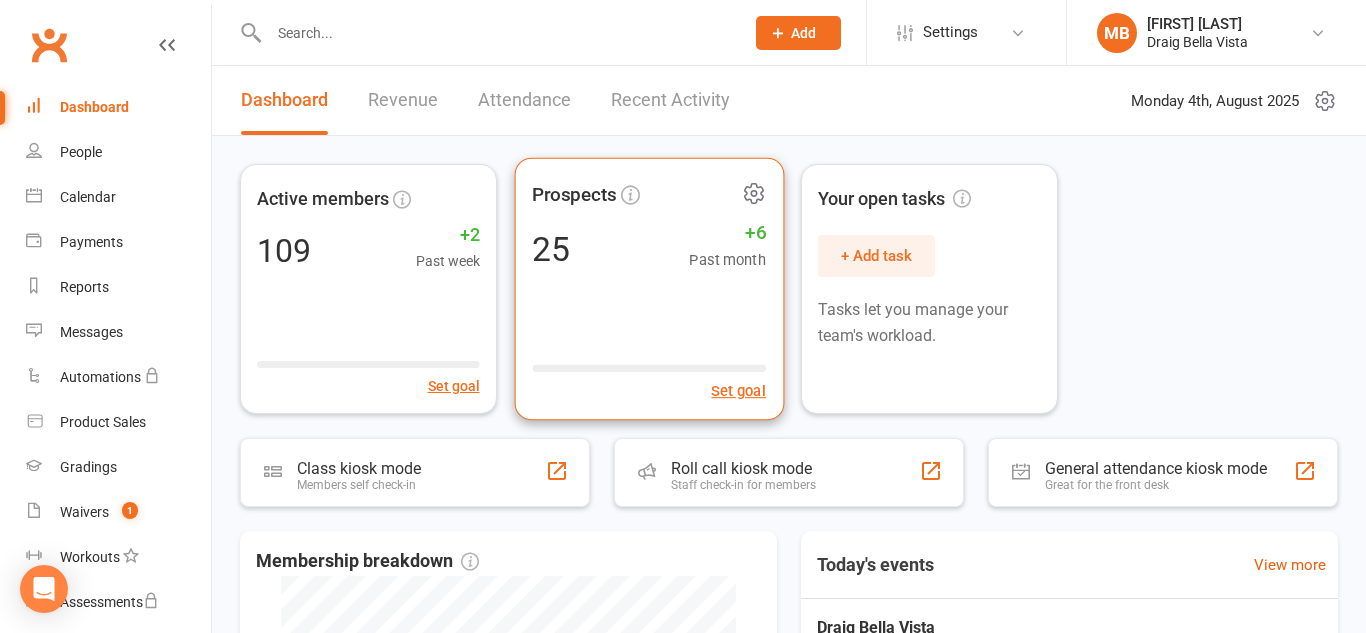 click on "Prospects   25 +6 Past month Set goal" at bounding box center [648, 289] 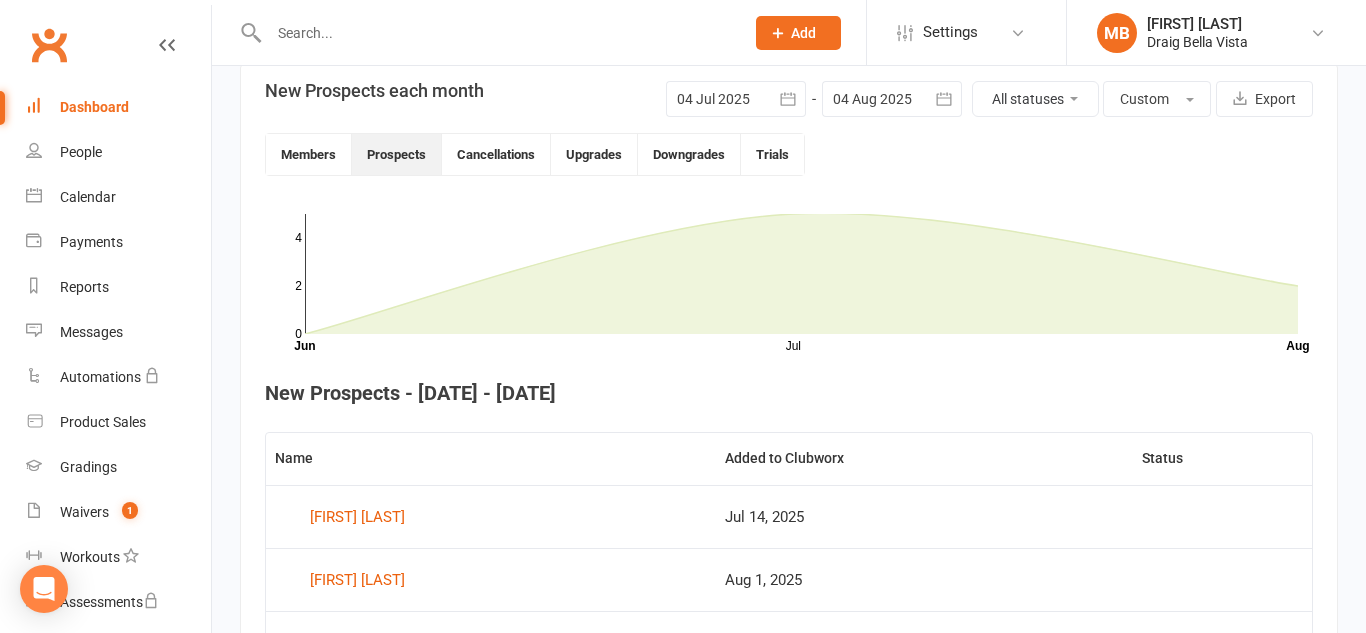 scroll, scrollTop: 519, scrollLeft: 0, axis: vertical 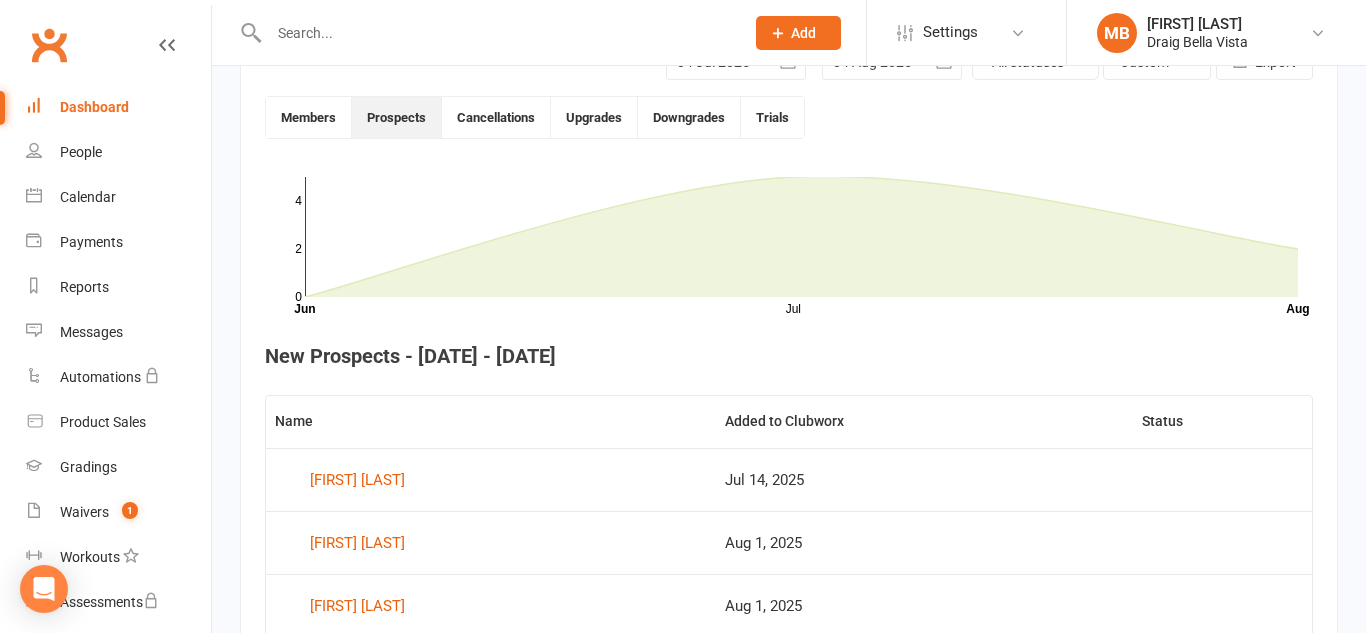 click at bounding box center [496, 33] 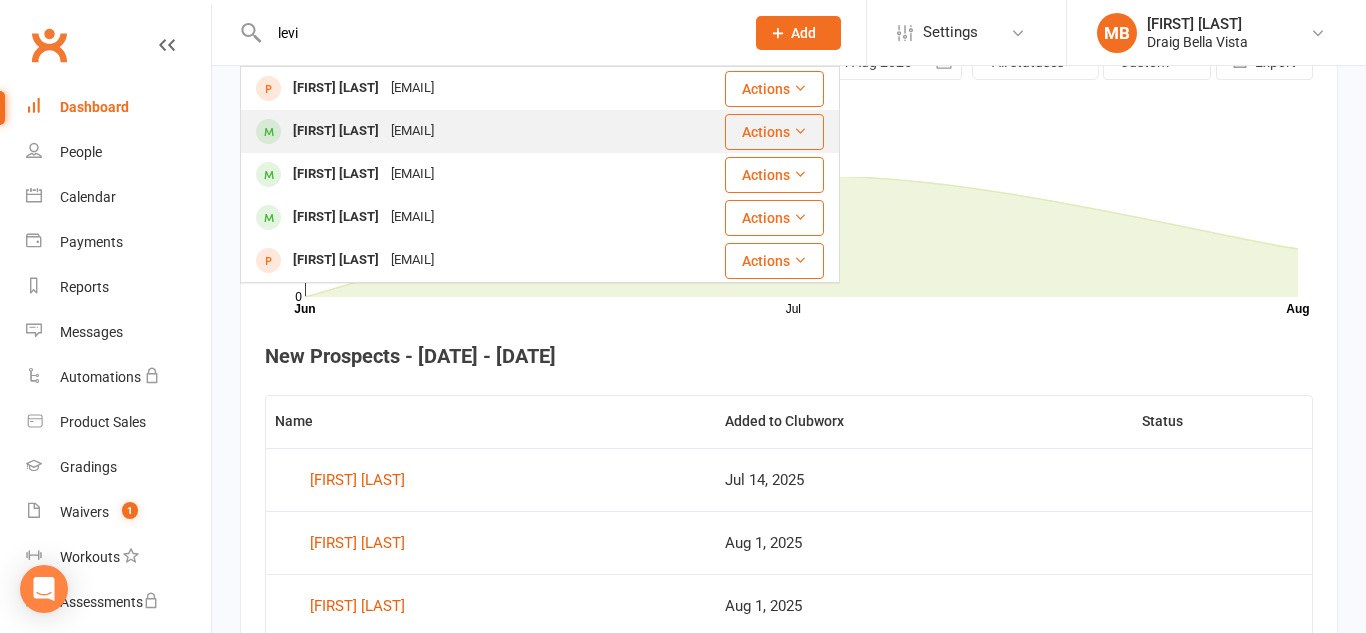 type on "levi" 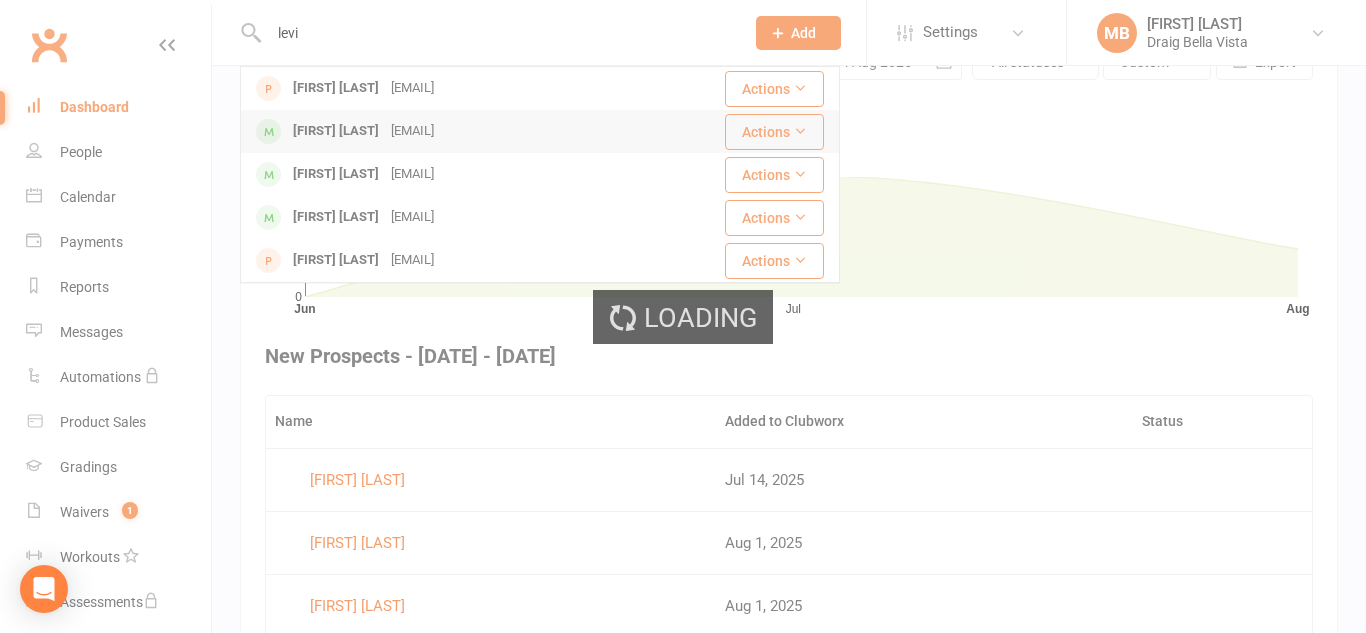 type 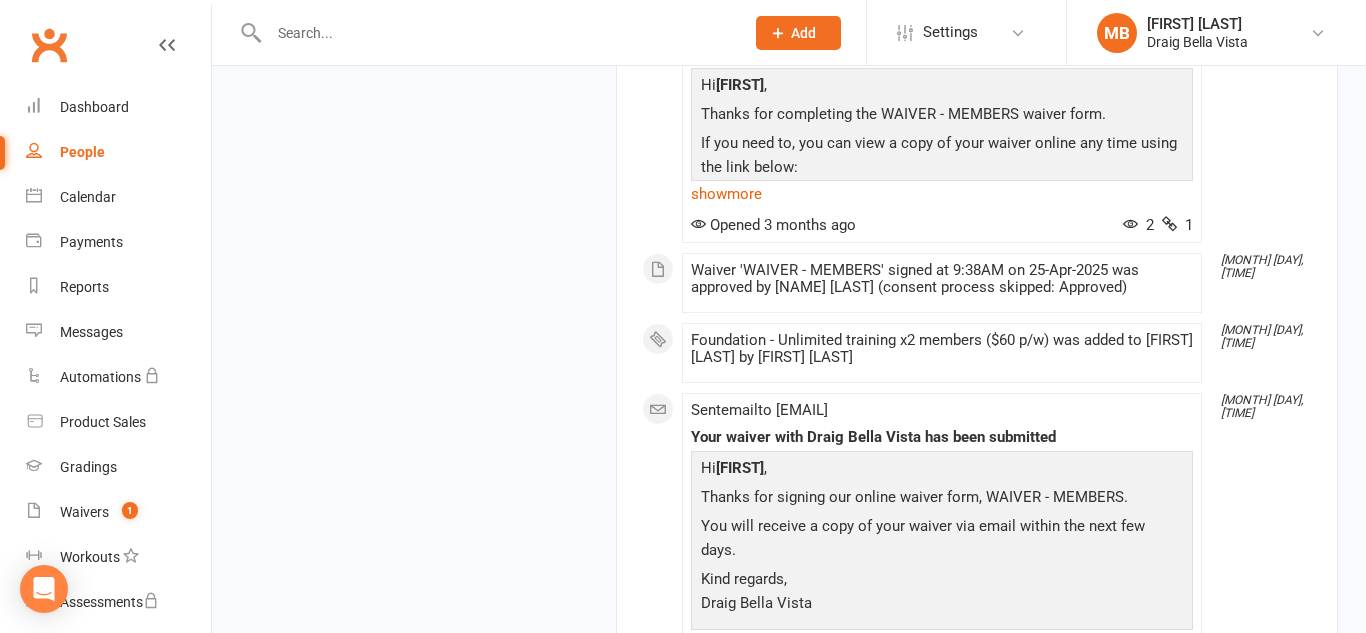 scroll, scrollTop: 0, scrollLeft: 0, axis: both 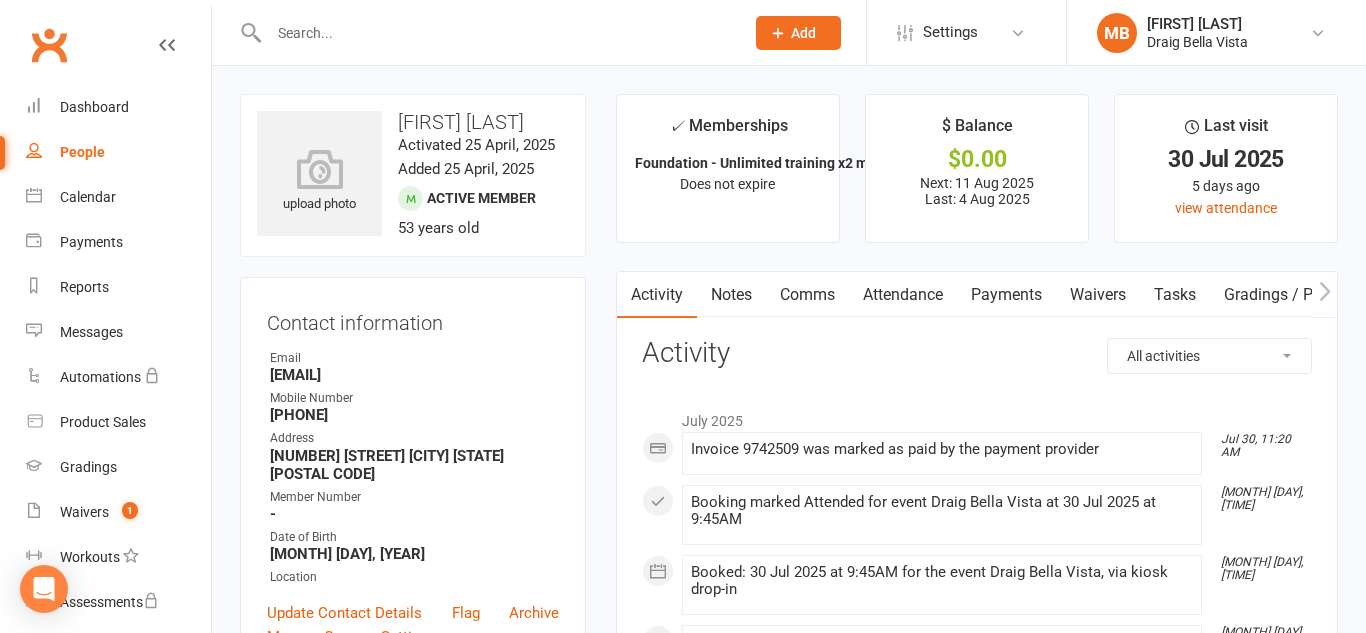 click on "Payments" at bounding box center [1006, 295] 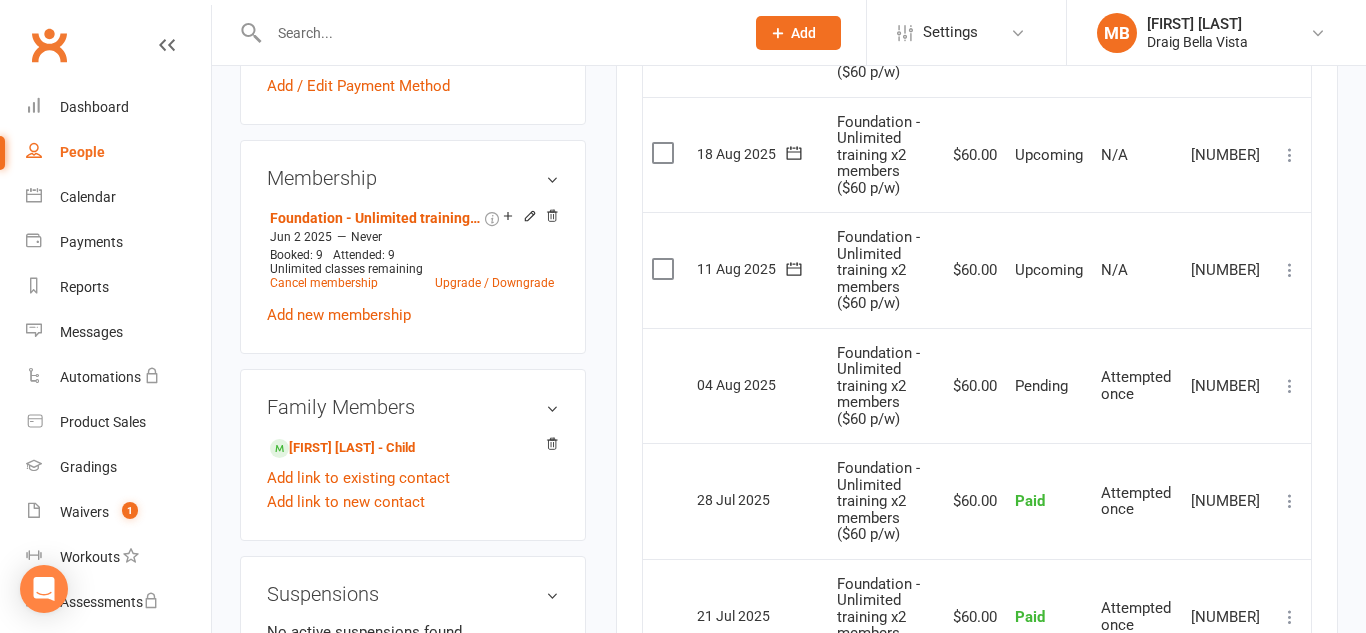 scroll, scrollTop: 756, scrollLeft: 0, axis: vertical 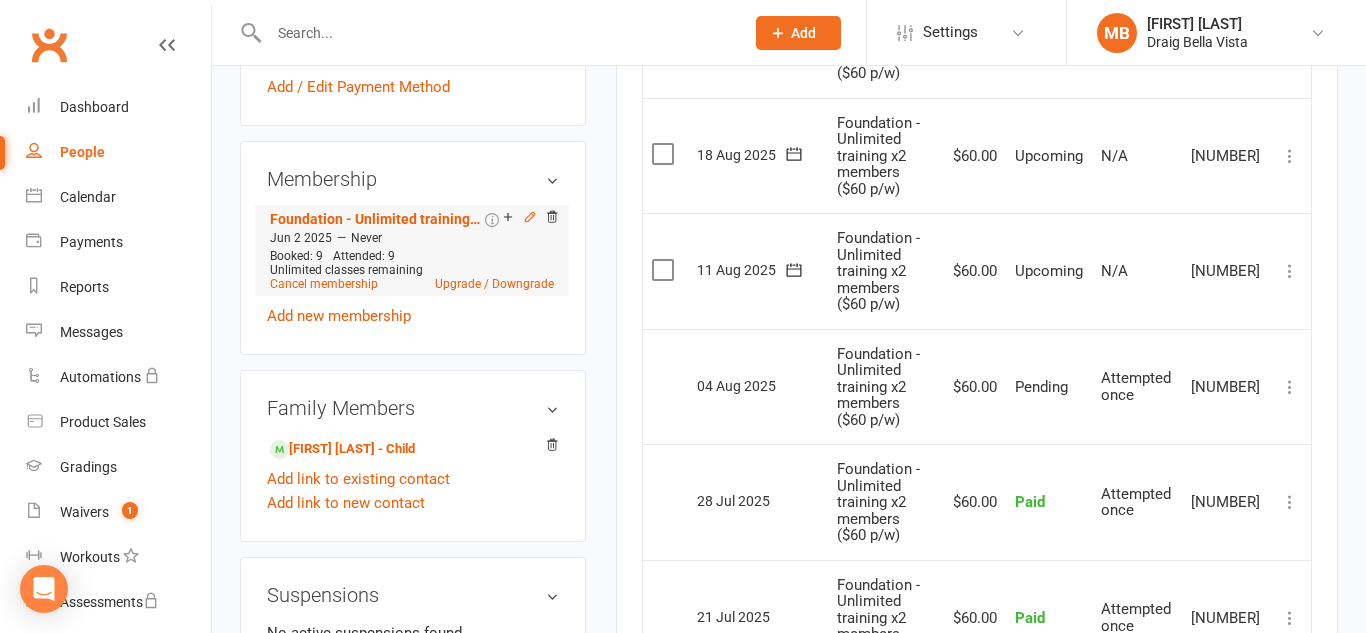 click 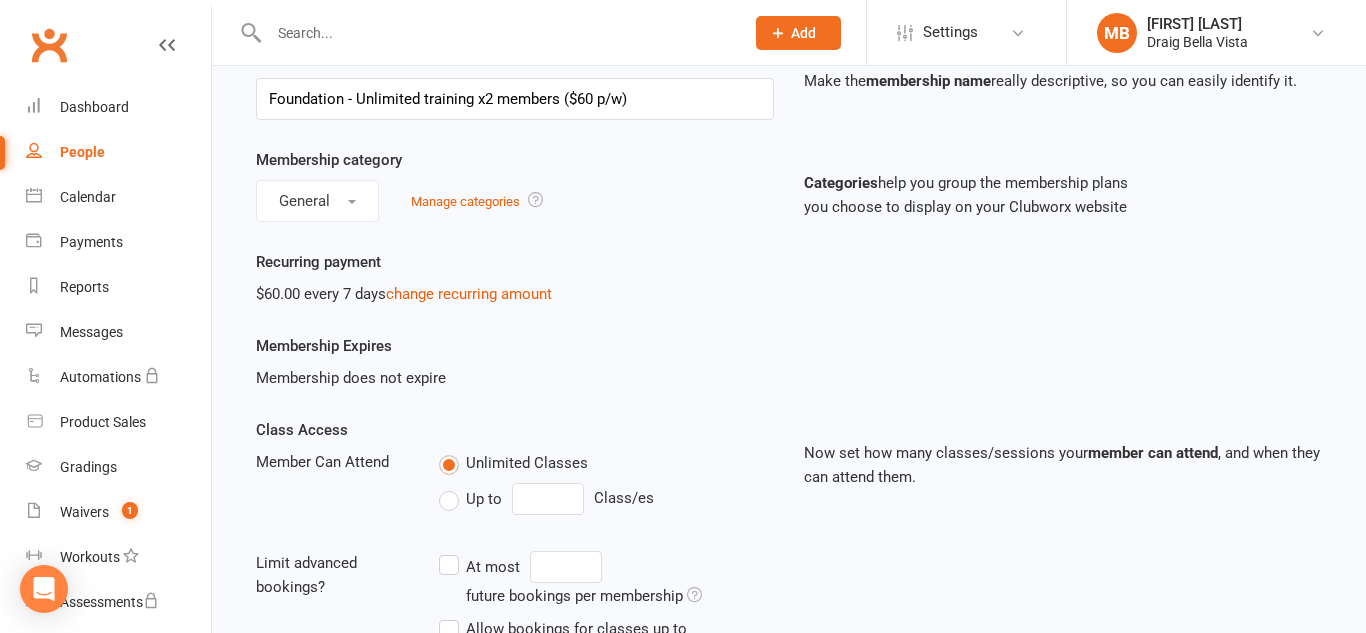 scroll, scrollTop: 112, scrollLeft: 0, axis: vertical 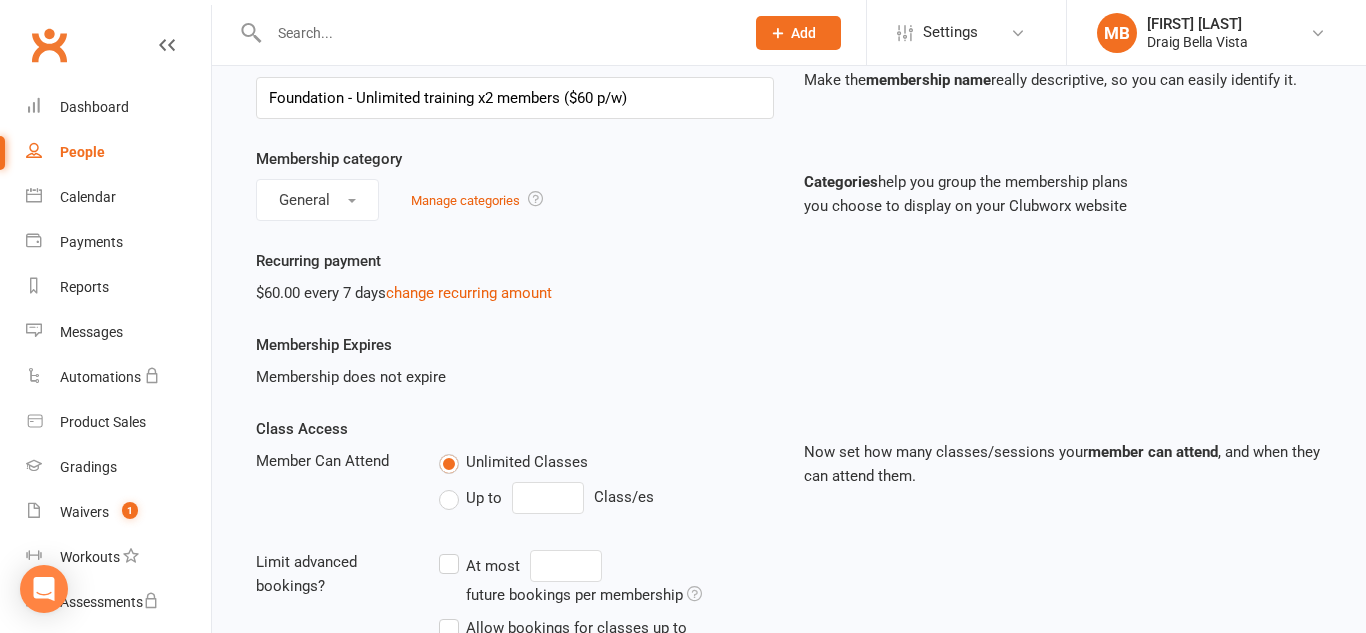 click on "Recurring payment $60.00 every 7 days  change recurring amount" at bounding box center [515, 277] 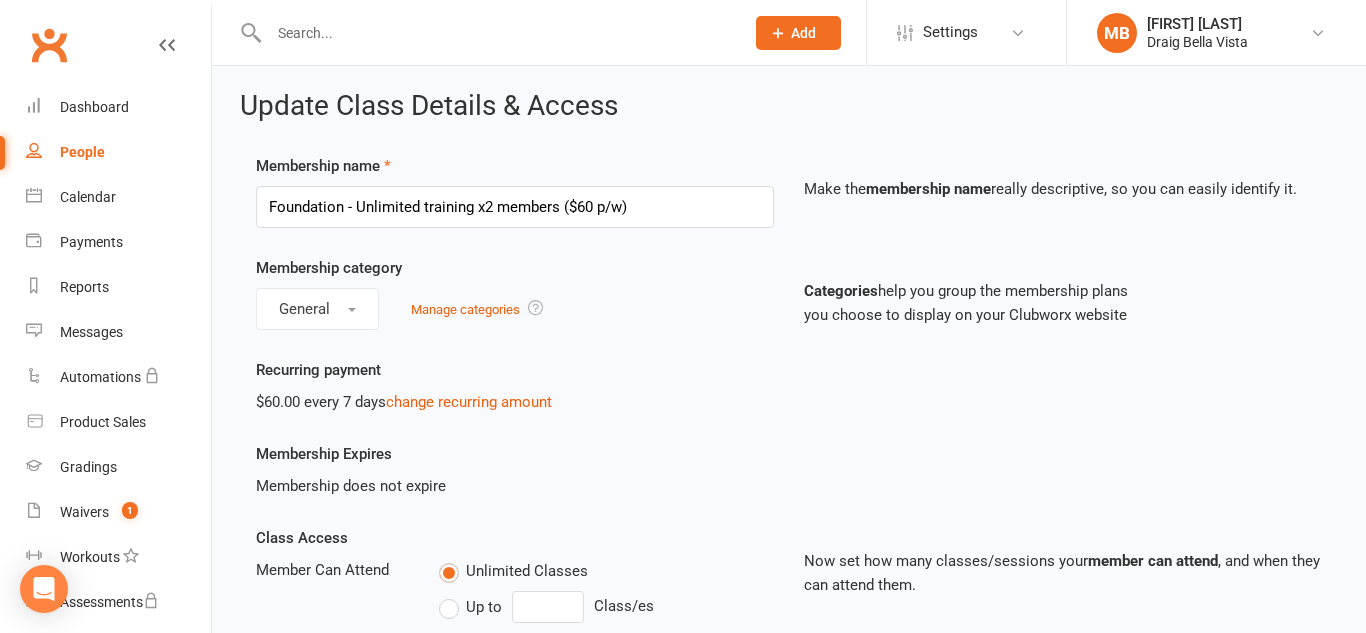 scroll, scrollTop: 0, scrollLeft: 0, axis: both 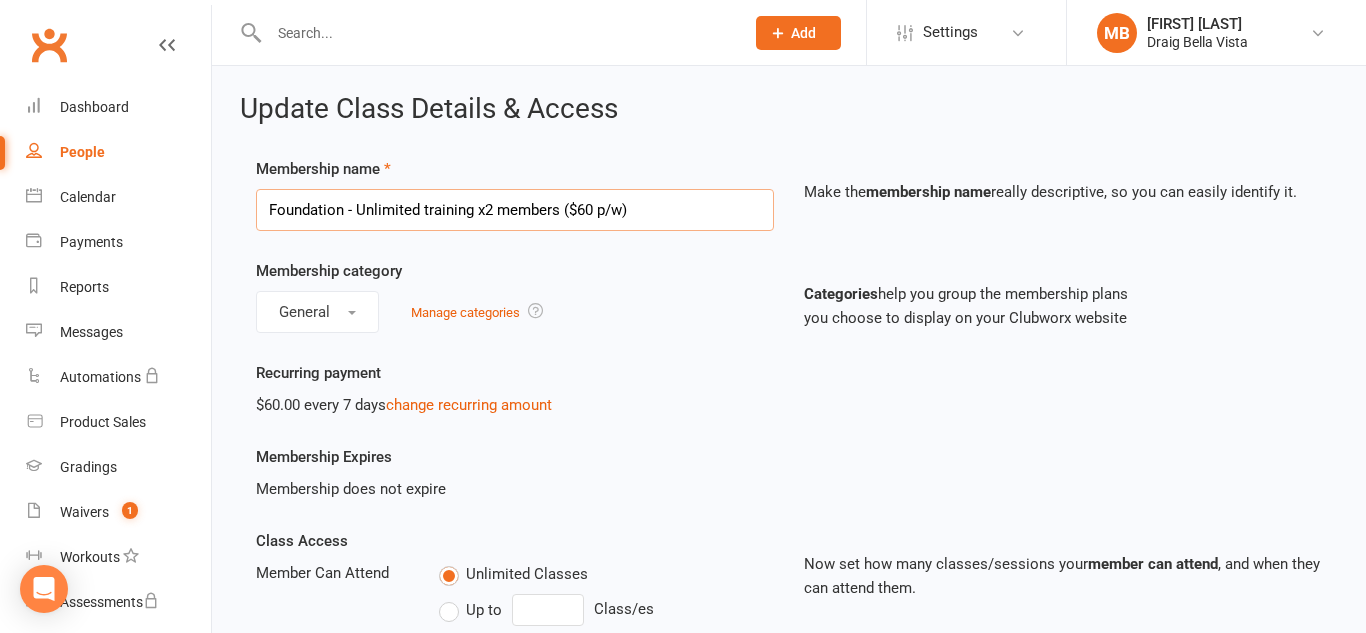 click on "Foundation - Unlimited training x2 members ($60 p/w)" at bounding box center [515, 210] 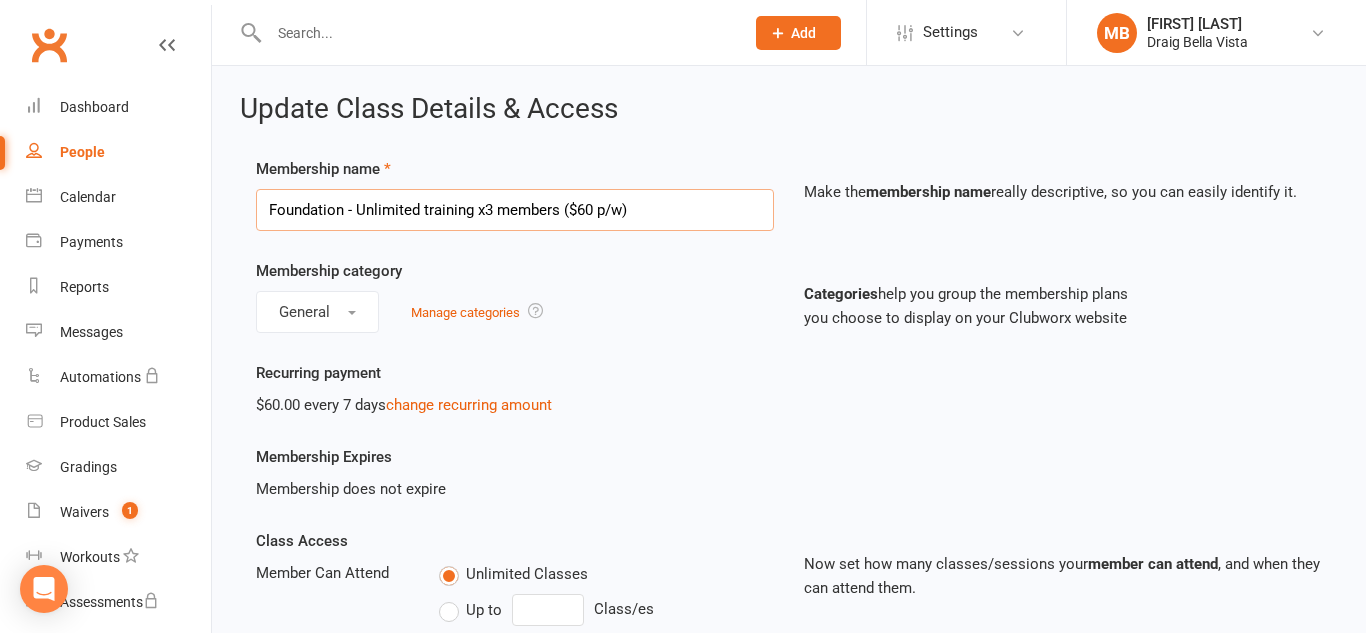 click on "Foundation - Unlimited training x3 members ($60 p/w)" at bounding box center (515, 210) 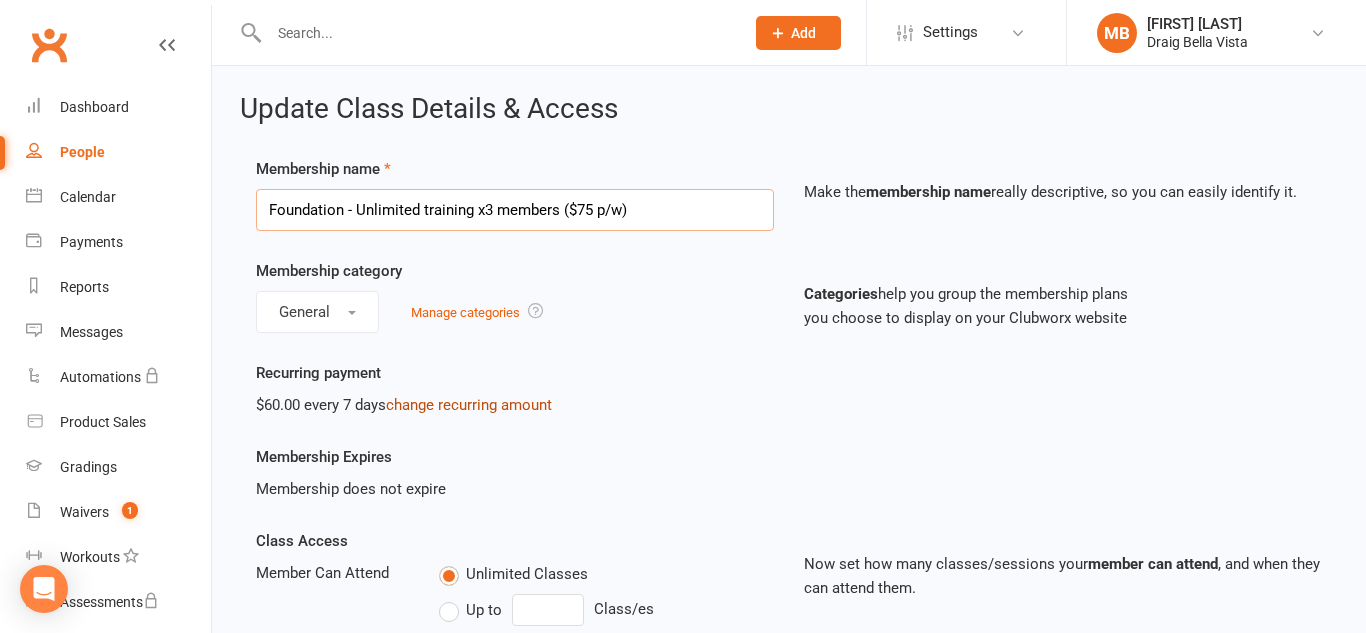 type on "Foundation - Unlimited training x3 members ($75 p/w)" 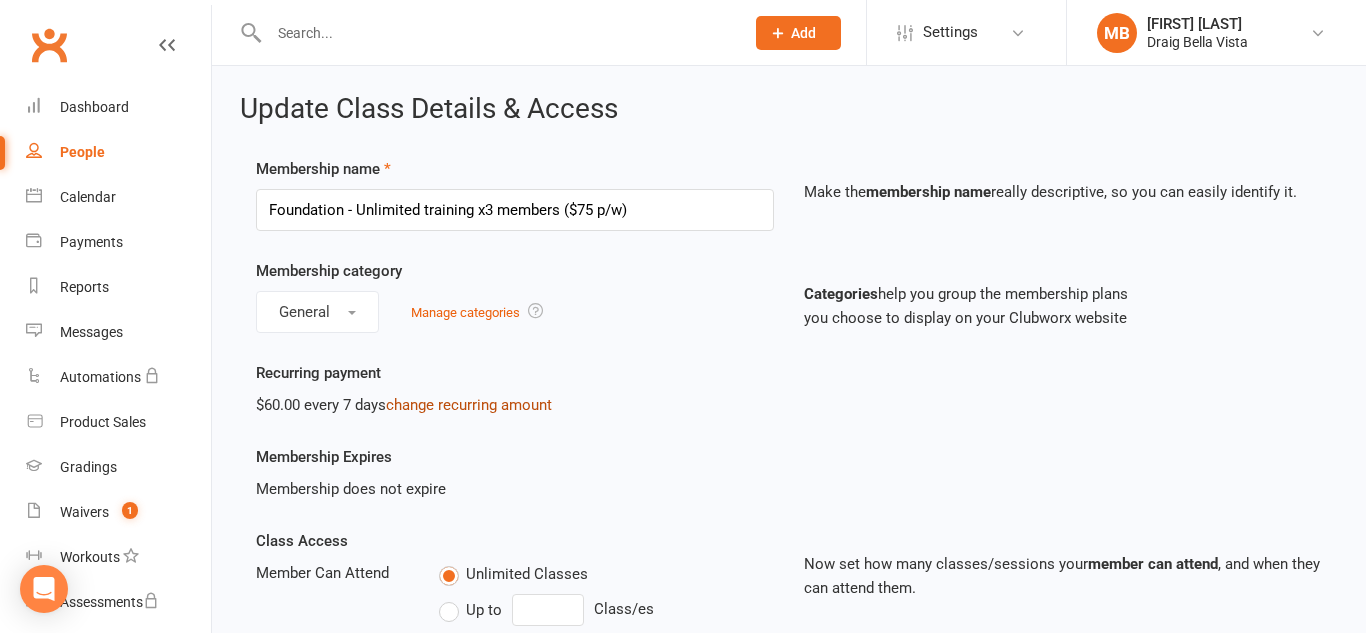 click on "change recurring amount" at bounding box center [469, 405] 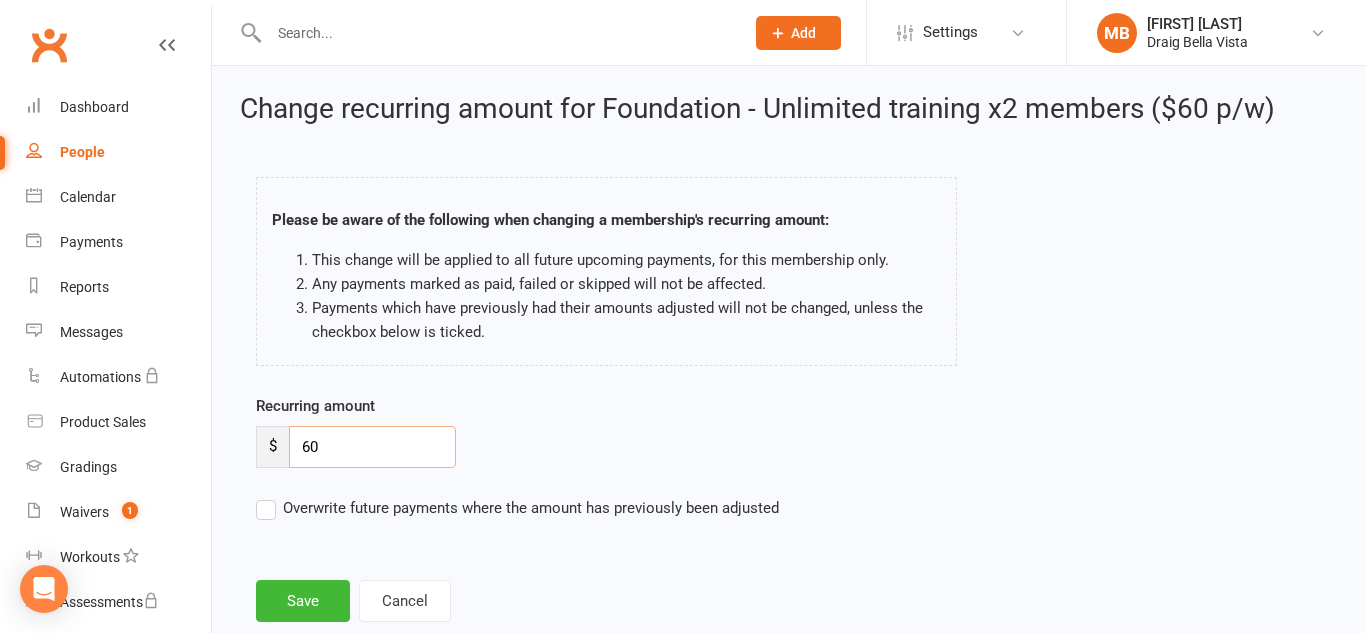 click on "60" at bounding box center [372, 447] 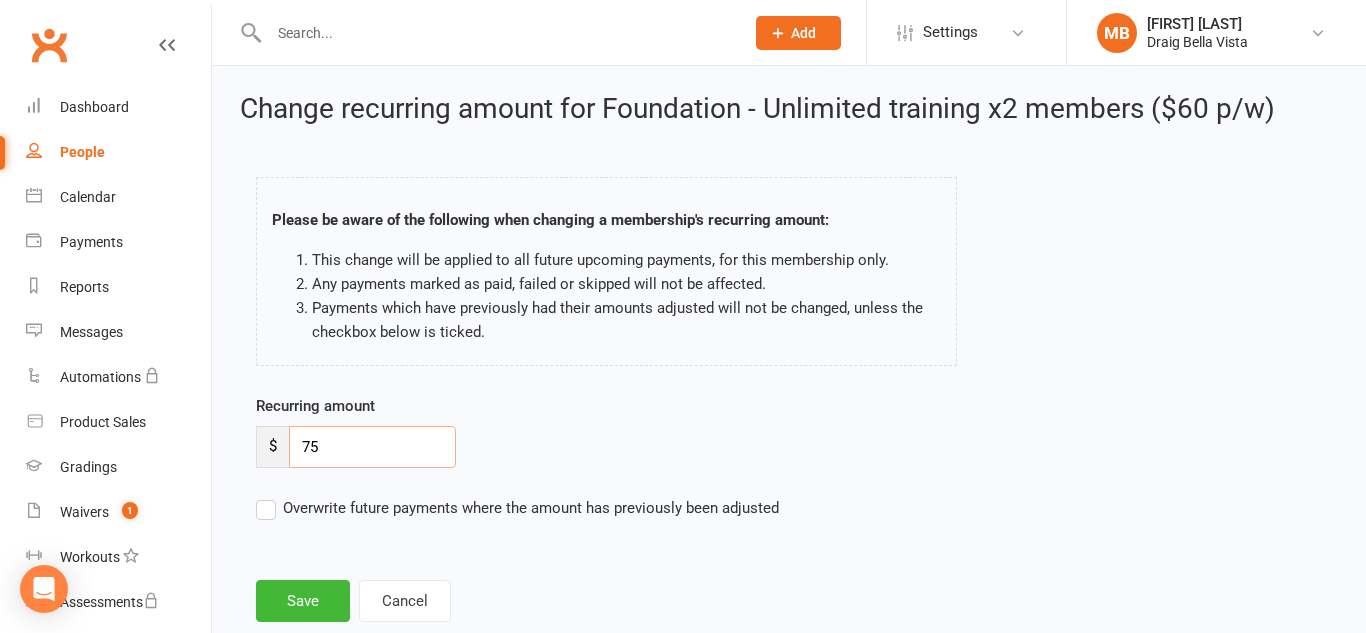 type on "75" 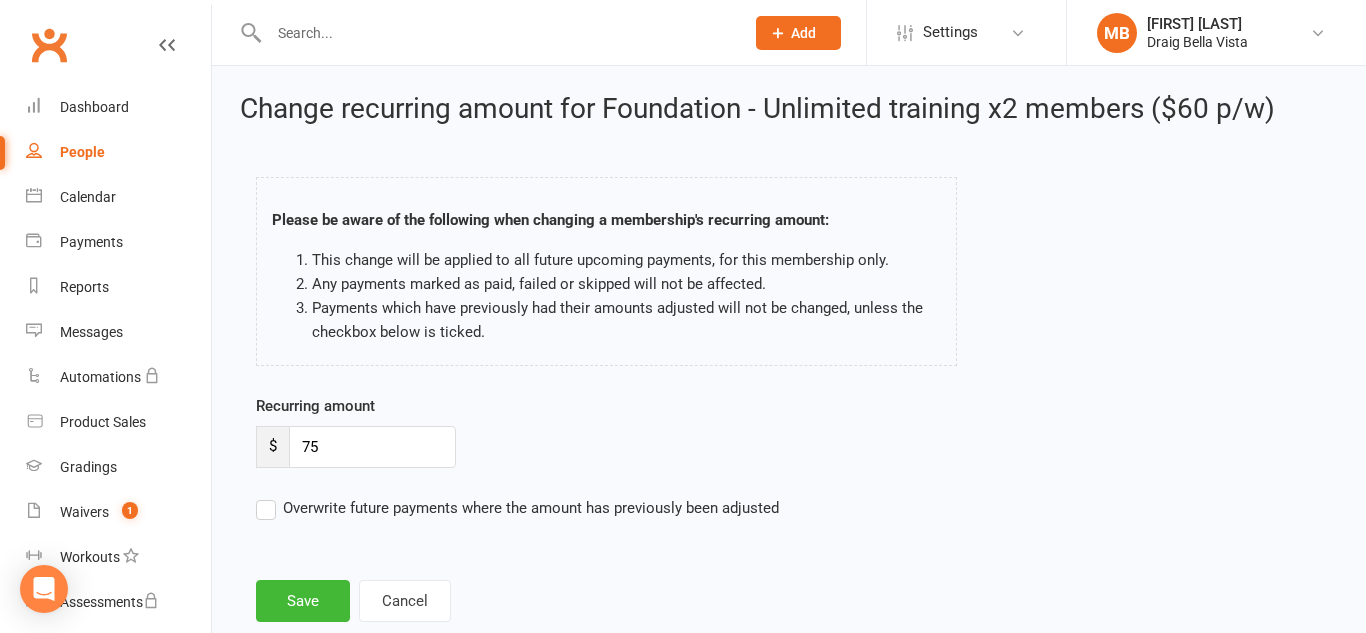 click on "Recurring amount $ 75" at bounding box center [652, 431] 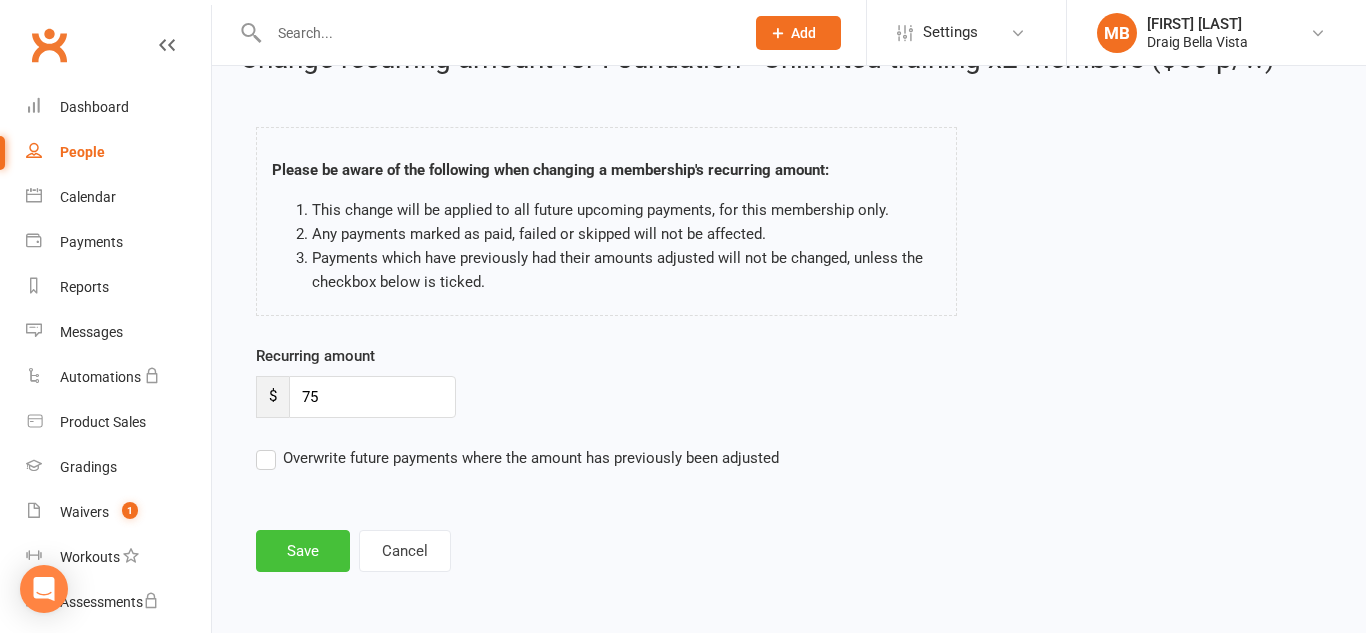 click on "Save" at bounding box center [303, 551] 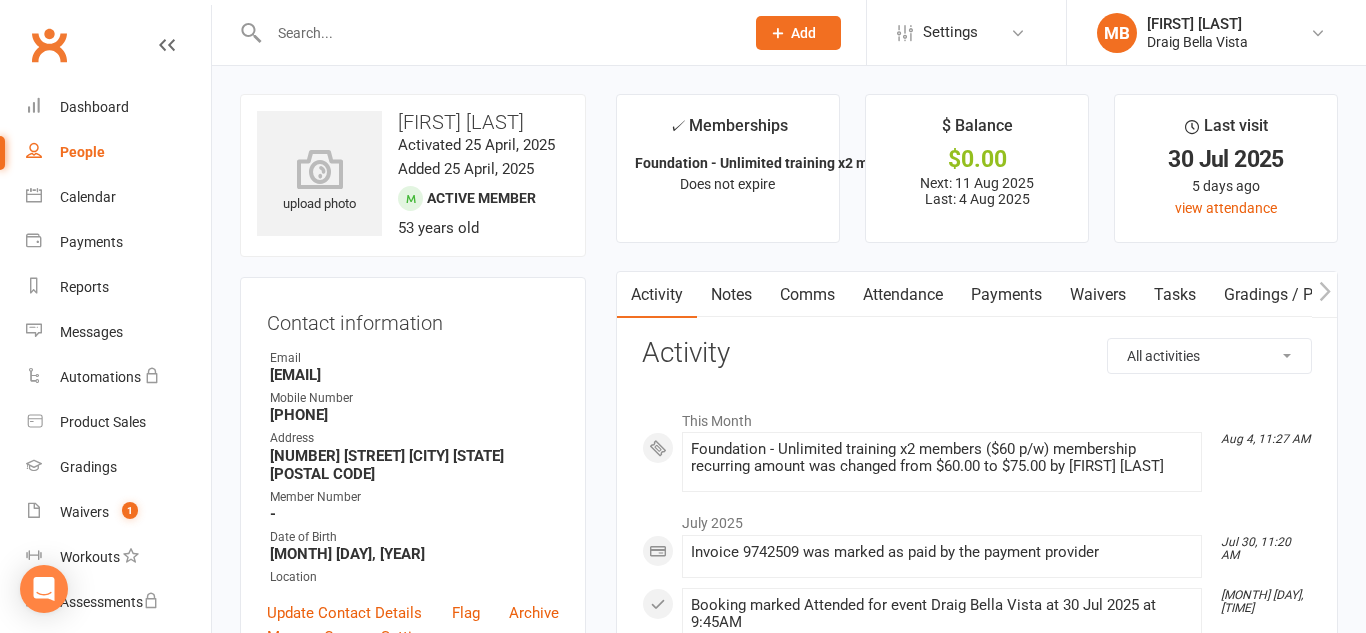 scroll, scrollTop: 5, scrollLeft: 0, axis: vertical 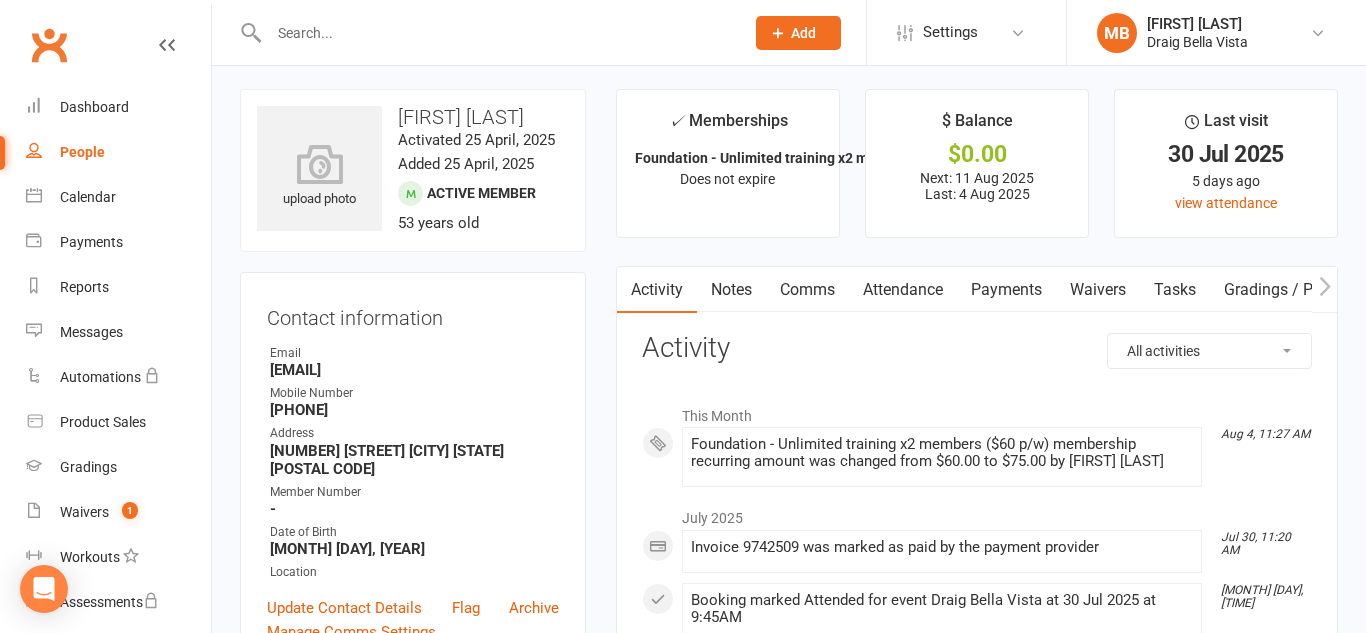 click on "Payments" at bounding box center (1006, 290) 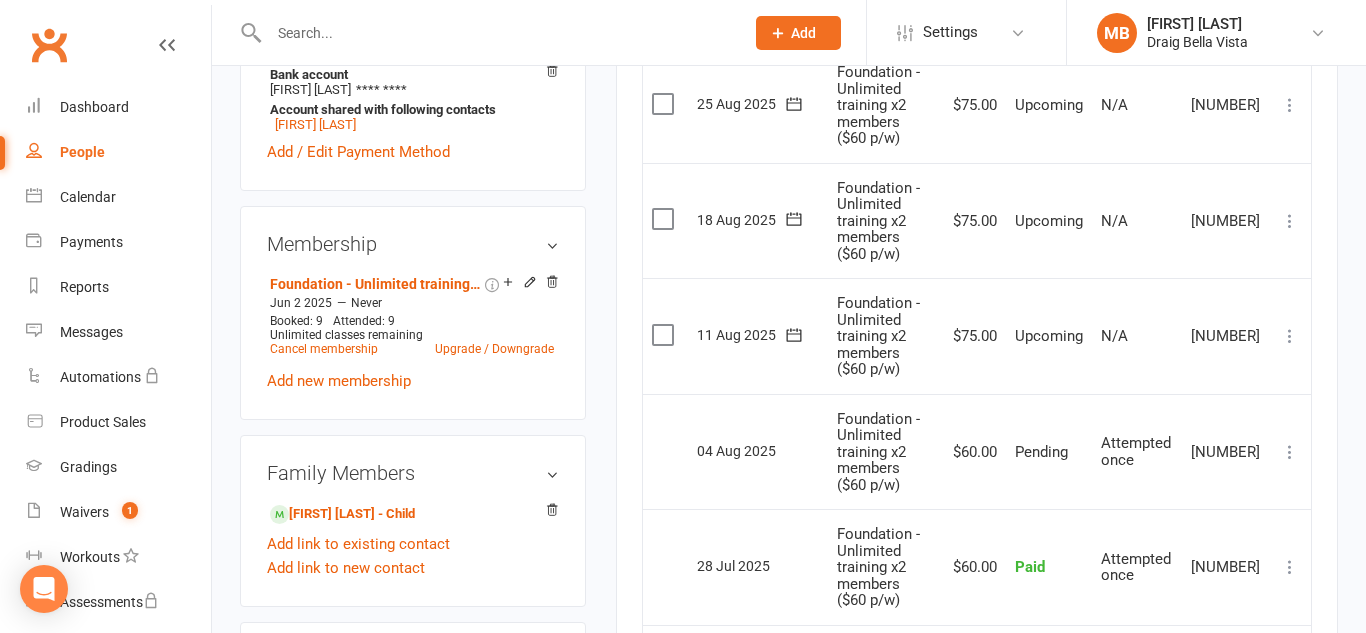 scroll, scrollTop: 689, scrollLeft: 0, axis: vertical 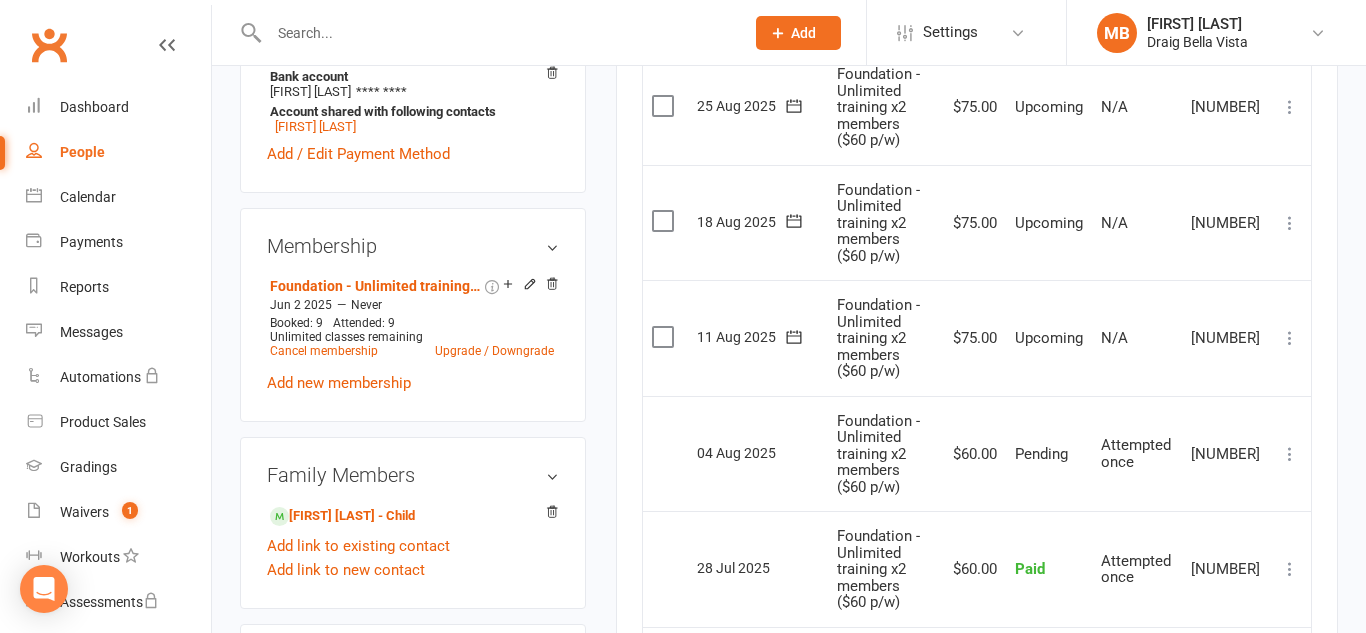 click on "$75.00" at bounding box center [972, 338] 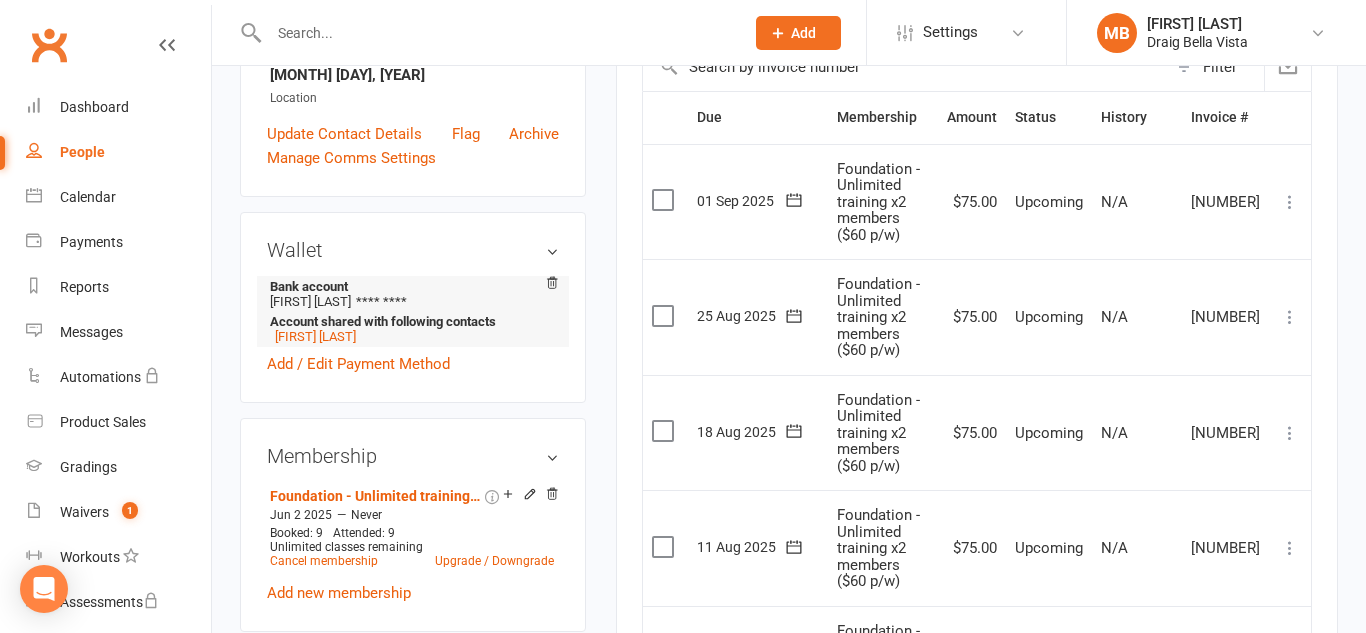 scroll, scrollTop: 480, scrollLeft: 0, axis: vertical 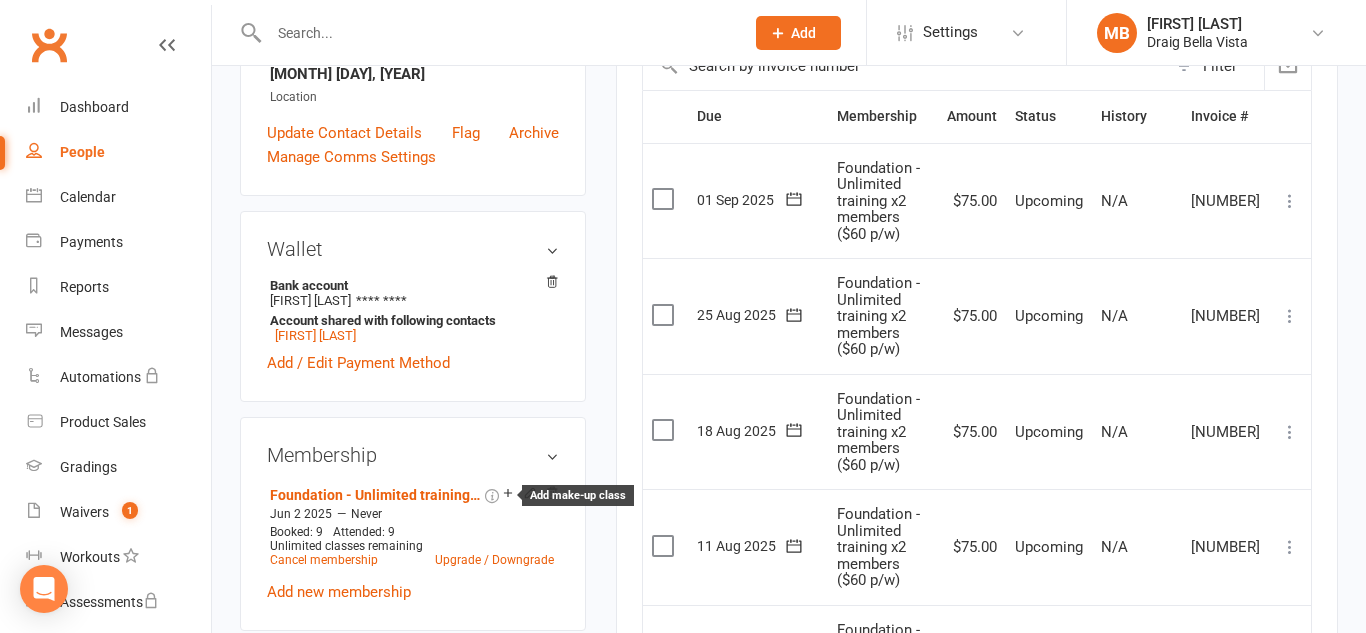 click 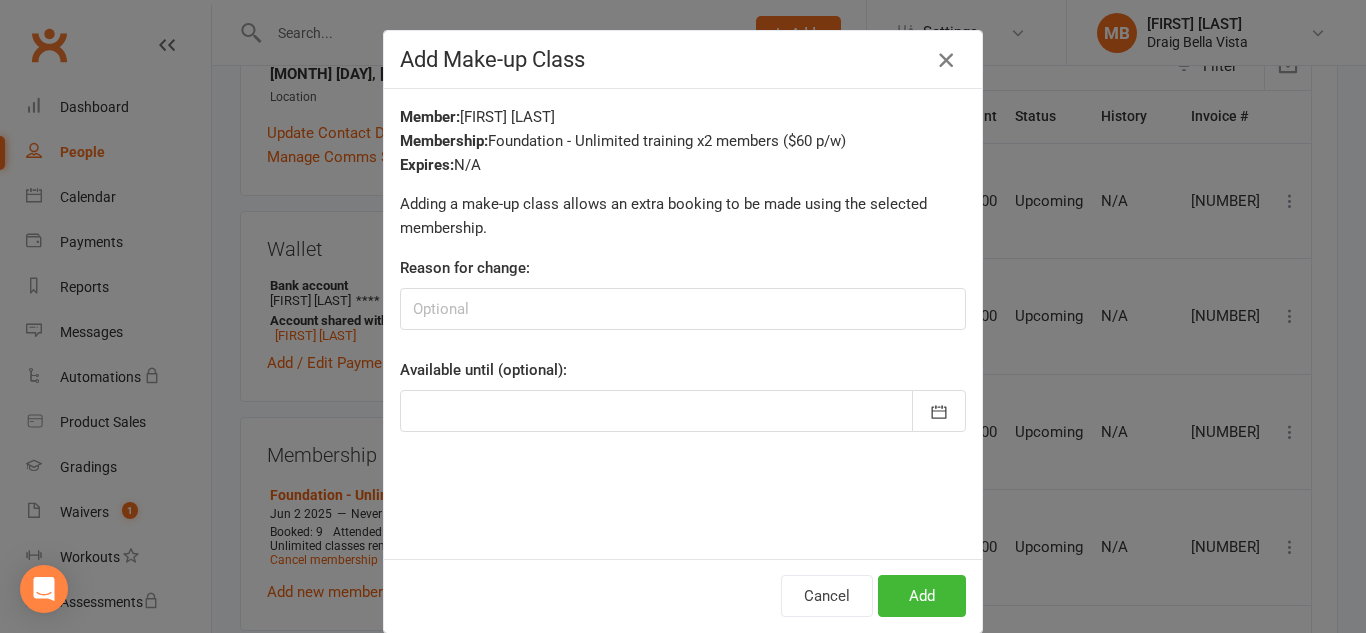 click at bounding box center [946, 60] 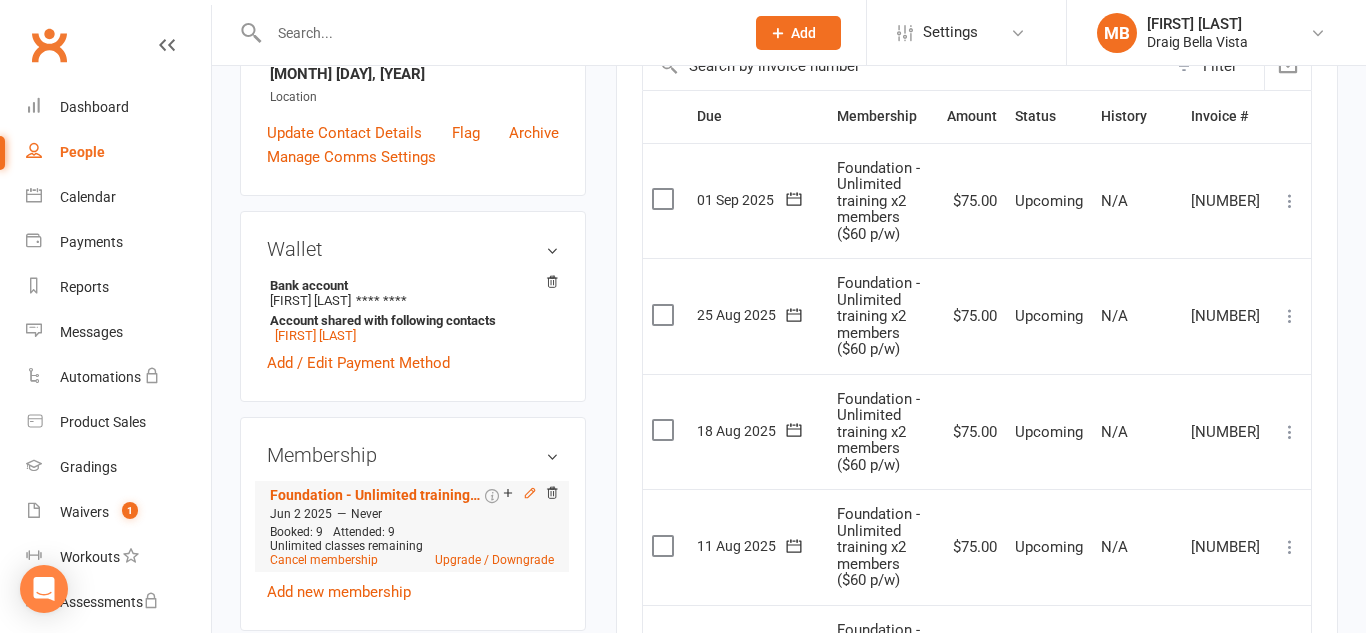 click 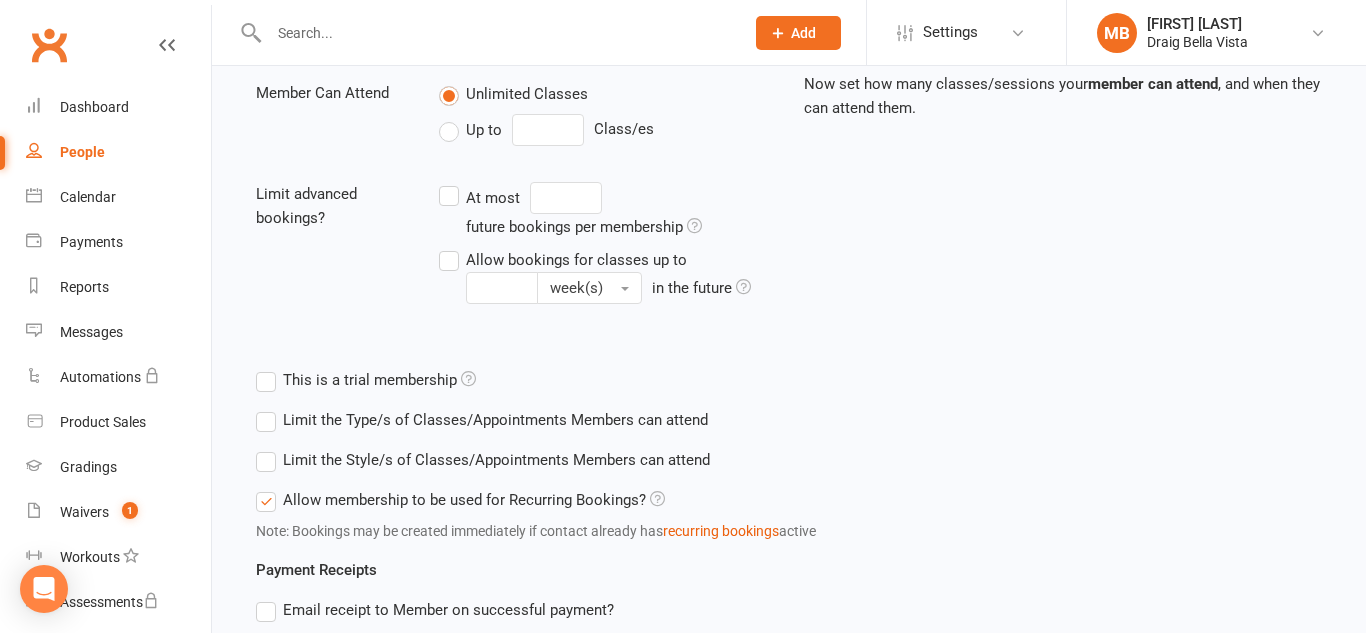 scroll, scrollTop: 0, scrollLeft: 0, axis: both 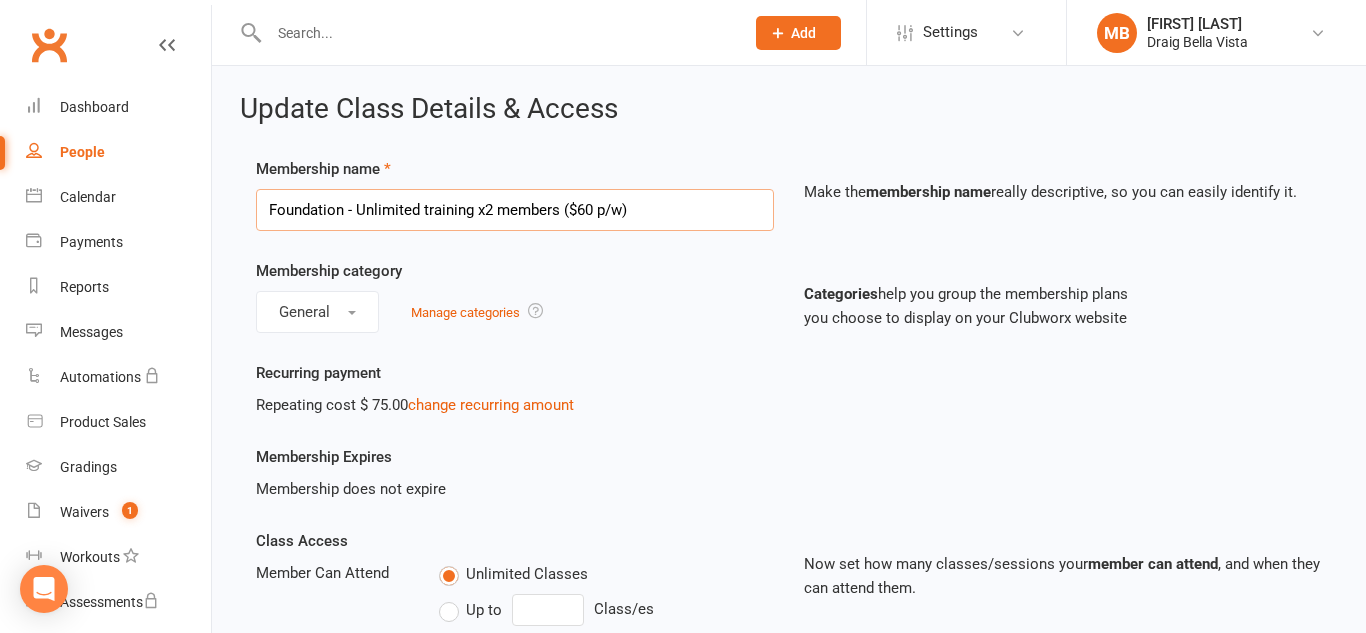 click on "Foundation - Unlimited training x2 members ($60 p/w)" at bounding box center (515, 210) 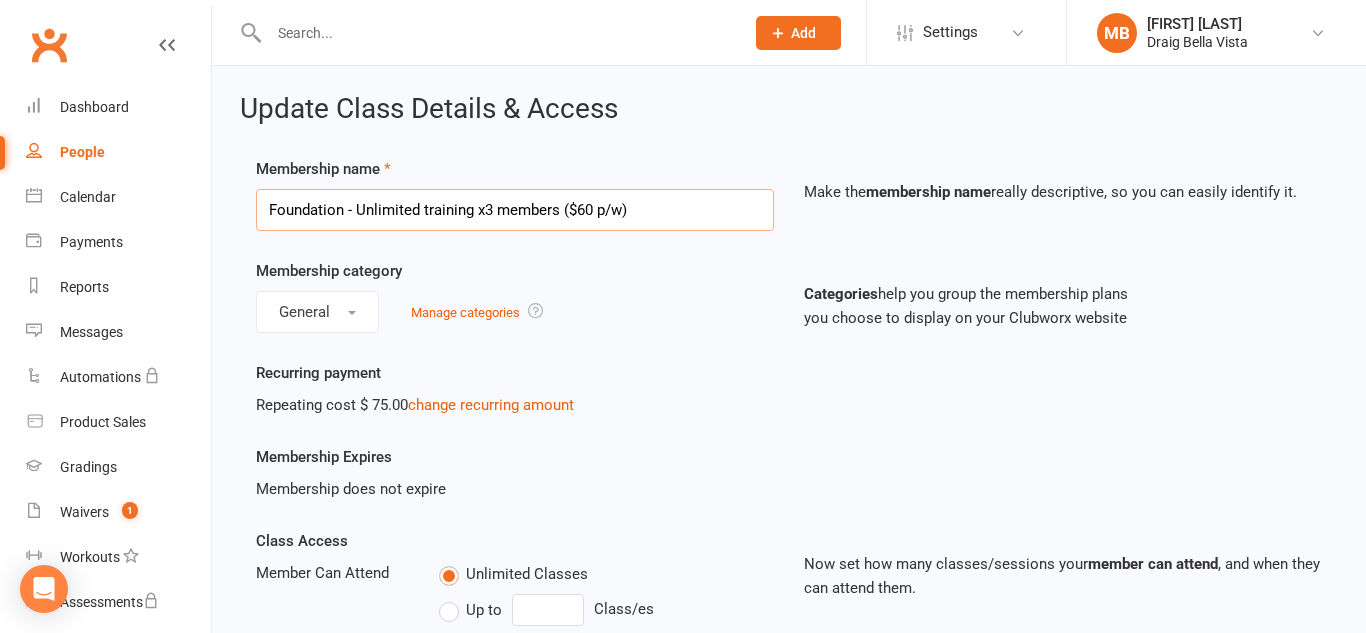 click on "Foundation - Unlimited training x3 members ($60 p/w)" at bounding box center [515, 210] 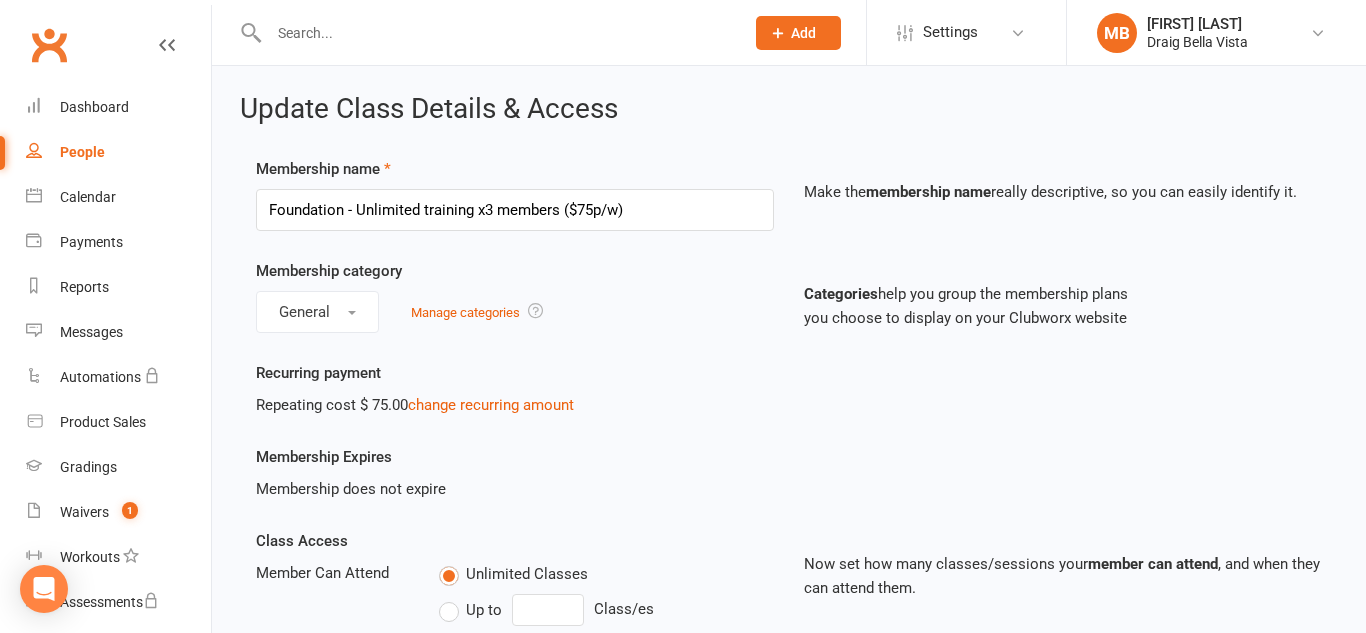 click on "Membership category
General
Manage categories" at bounding box center (515, 296) 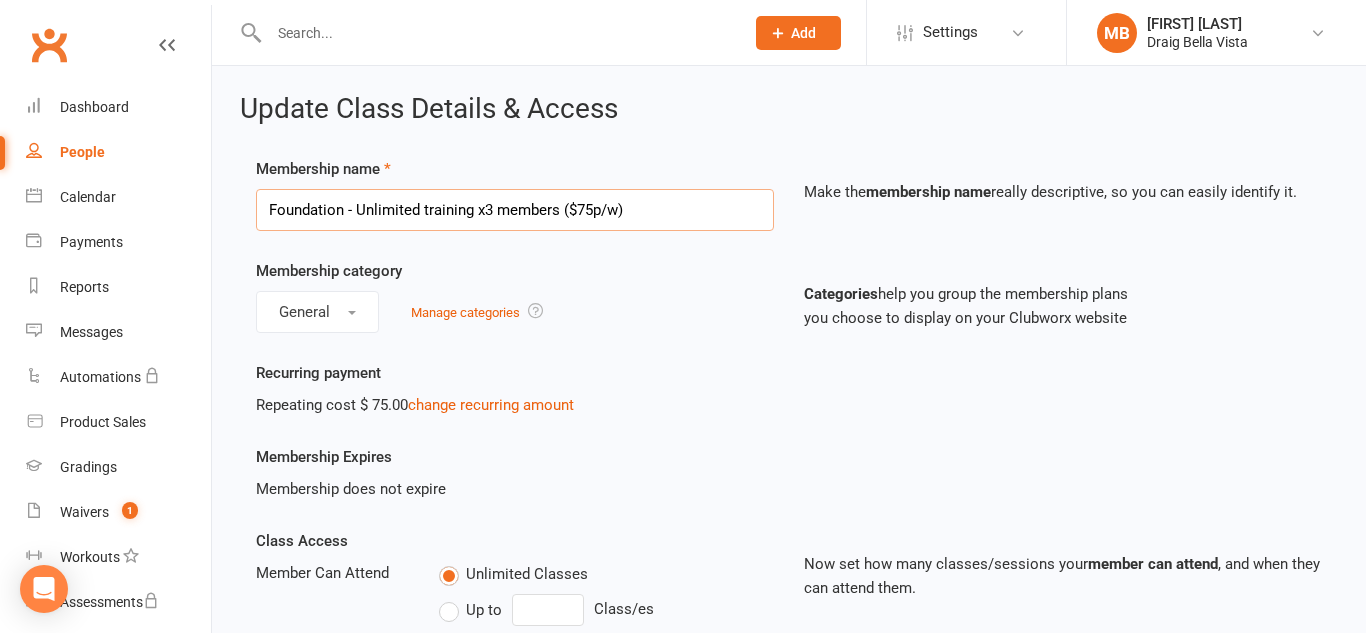 click on "Foundation - Unlimited training x3 members ($75p/w)" at bounding box center (515, 210) 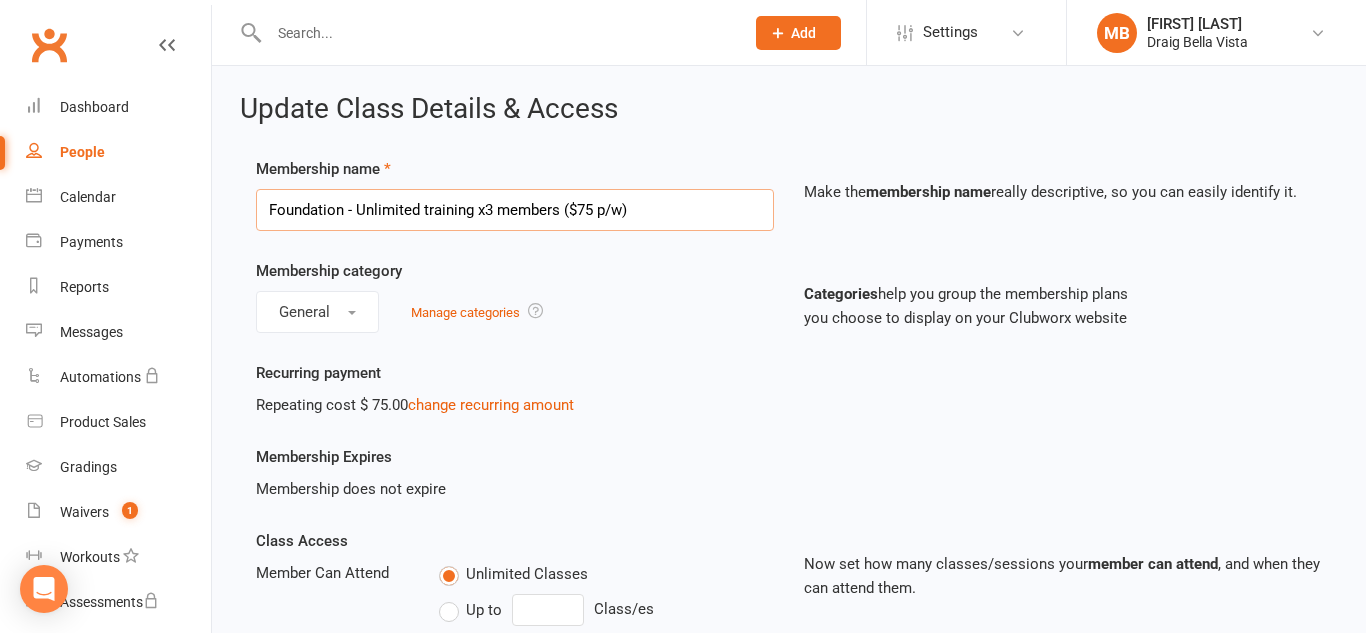 type on "Foundation - Unlimited training x3 members ($75 p/w)" 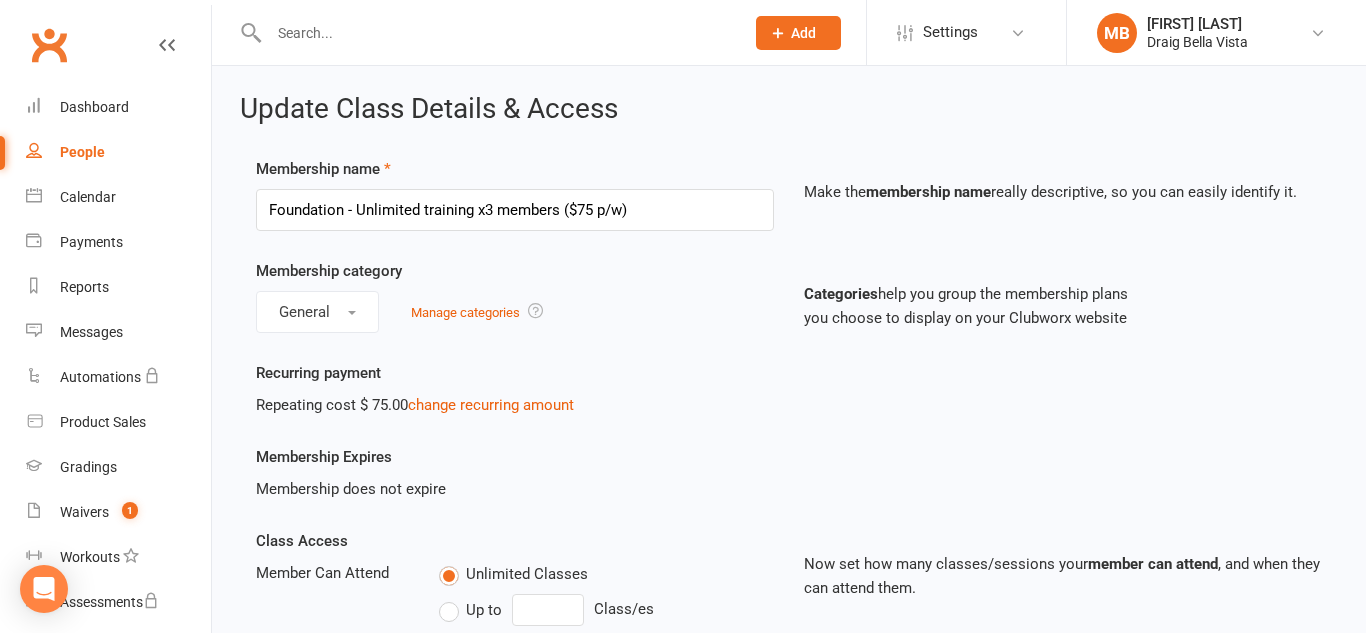 click on "General
Manage categories" at bounding box center [515, 312] 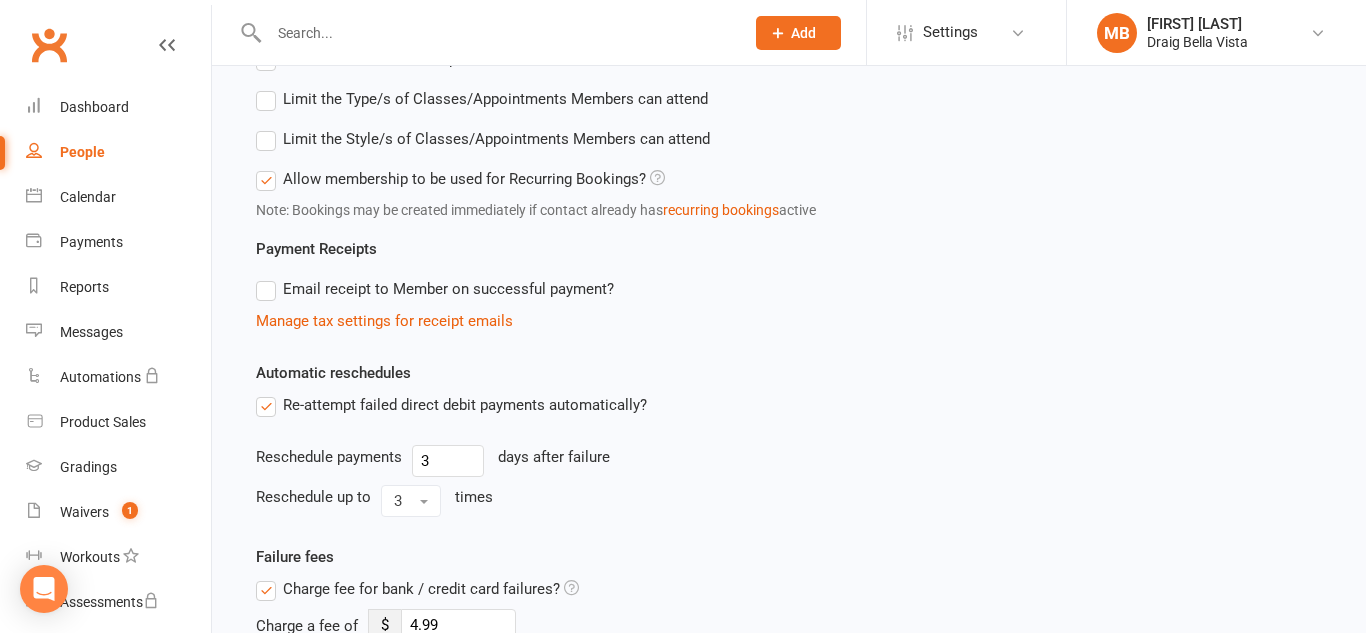 scroll, scrollTop: 1394, scrollLeft: 0, axis: vertical 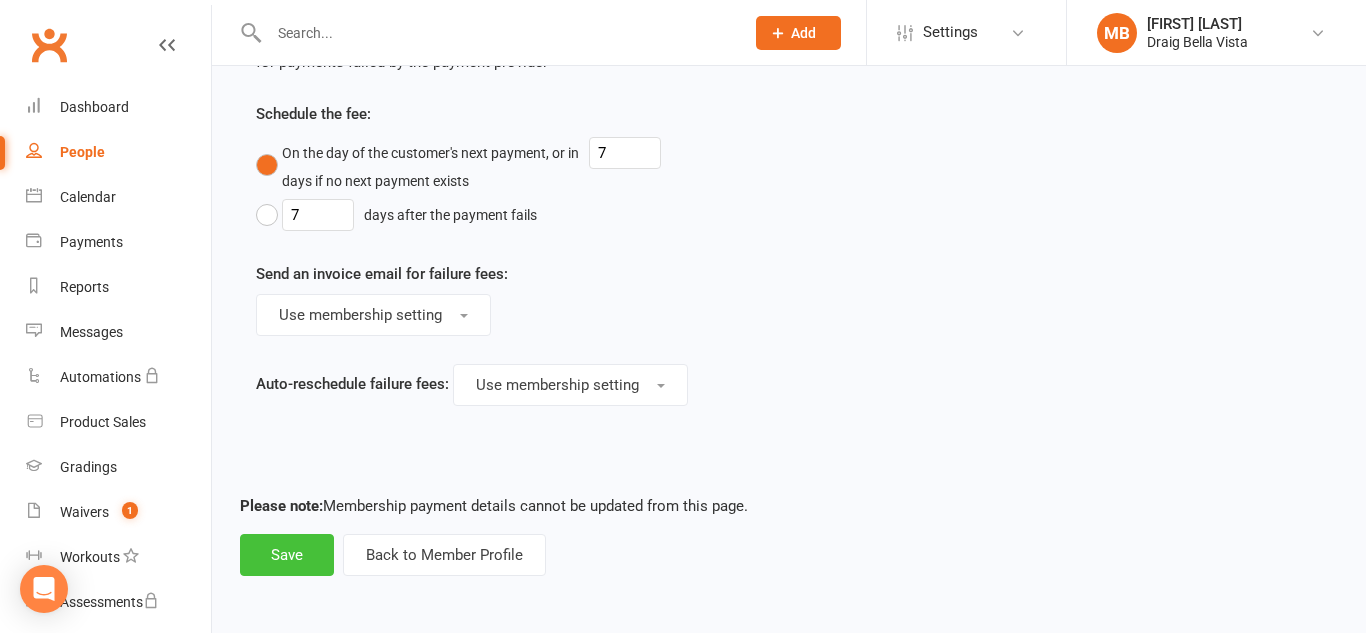 click on "Save" at bounding box center [287, 555] 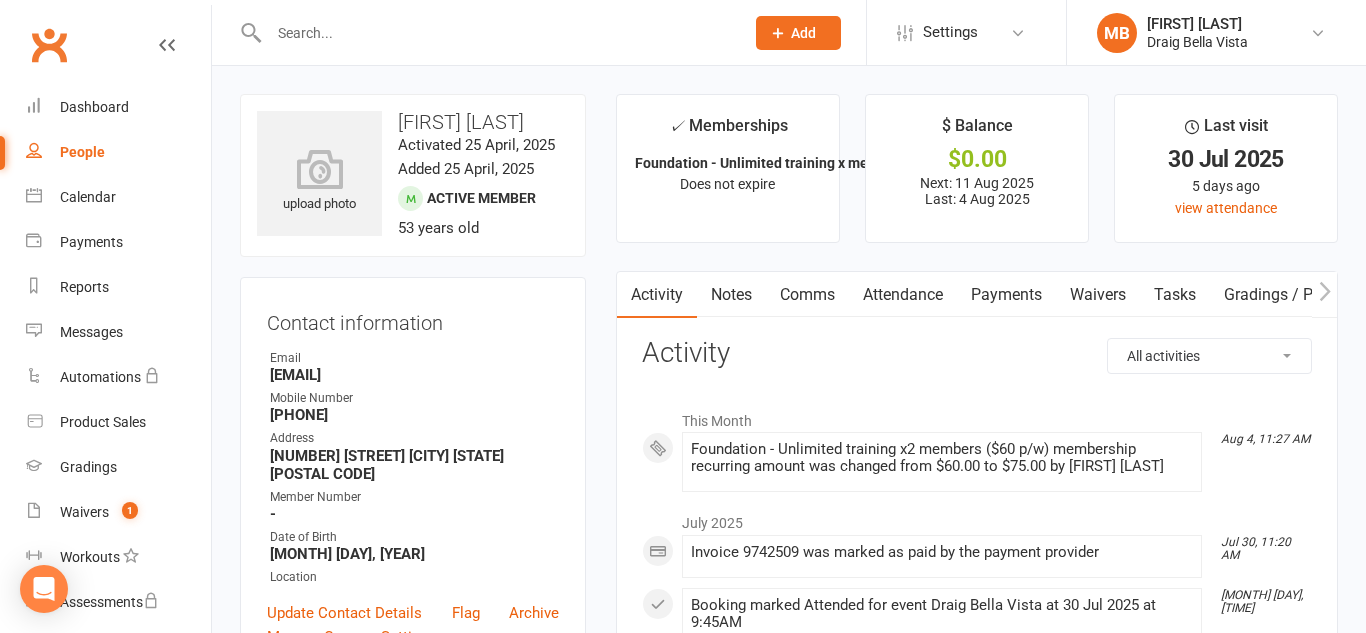 scroll, scrollTop: 3, scrollLeft: 0, axis: vertical 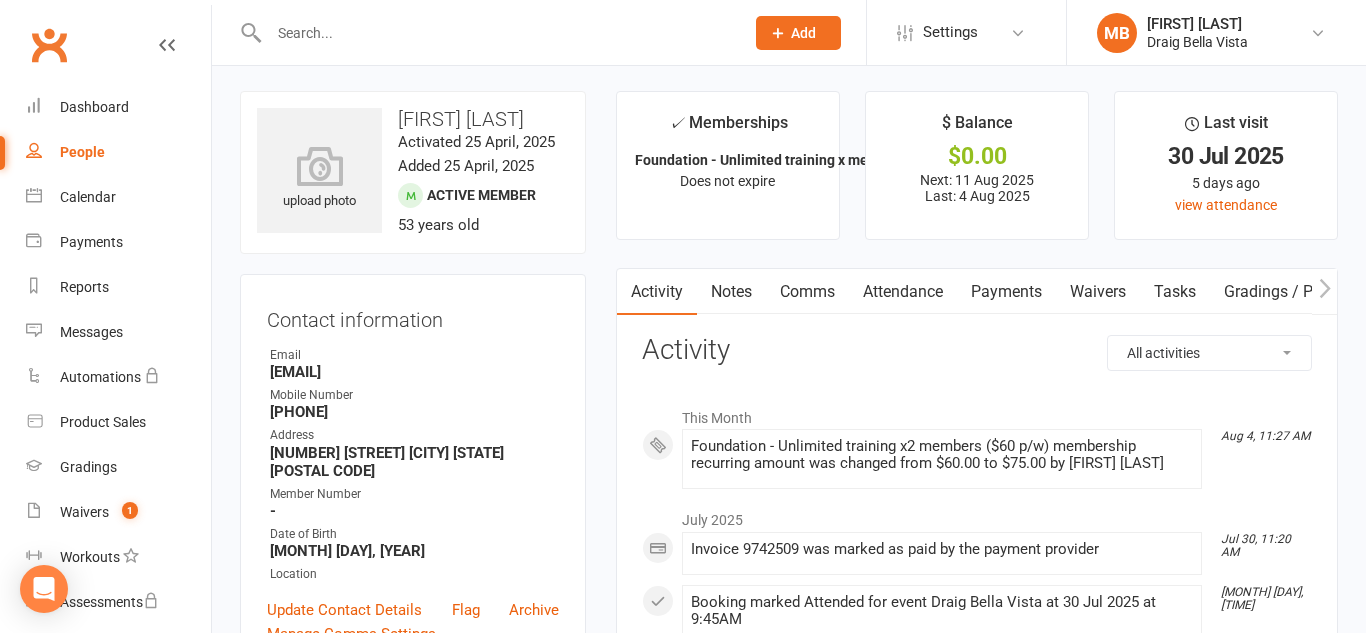 click on "Payments" at bounding box center [1006, 292] 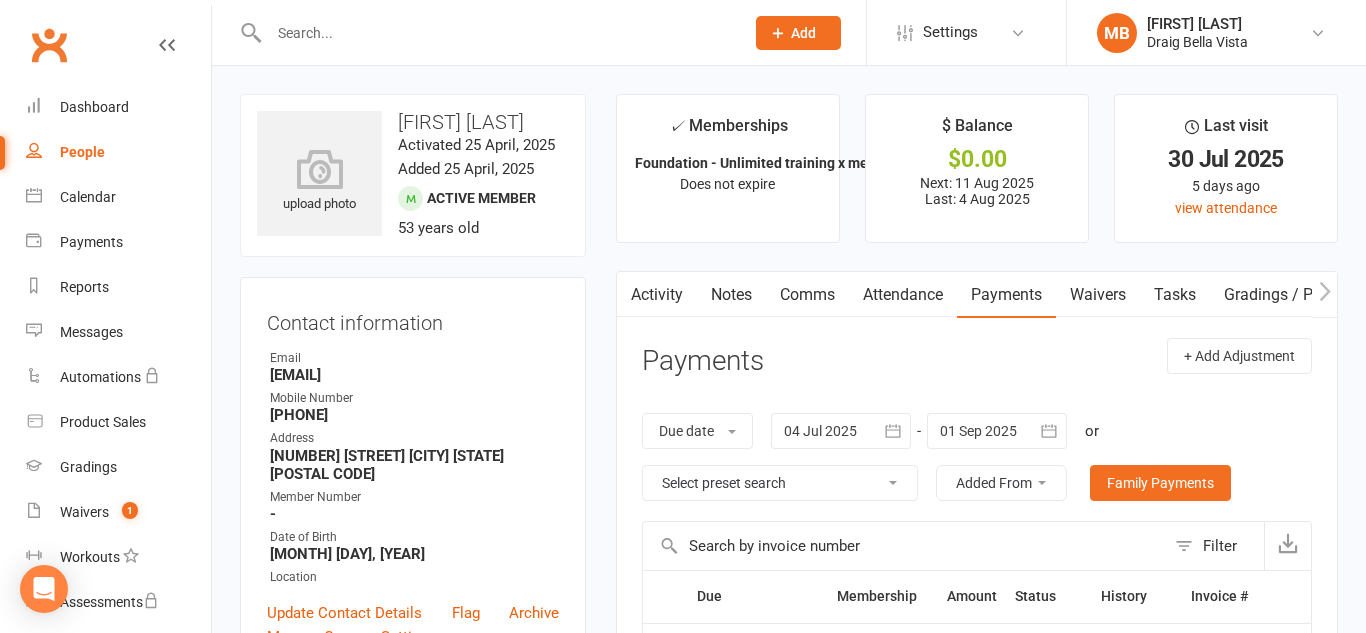 scroll, scrollTop: 3, scrollLeft: 0, axis: vertical 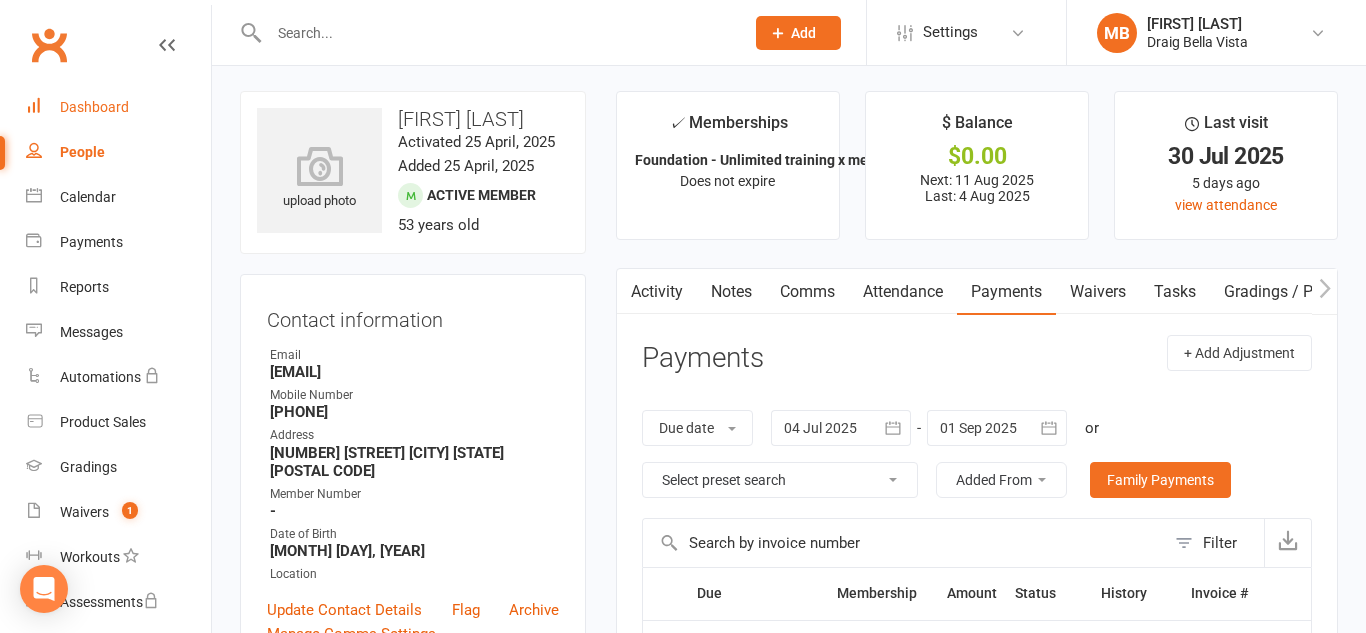 click on "Dashboard" at bounding box center (94, 107) 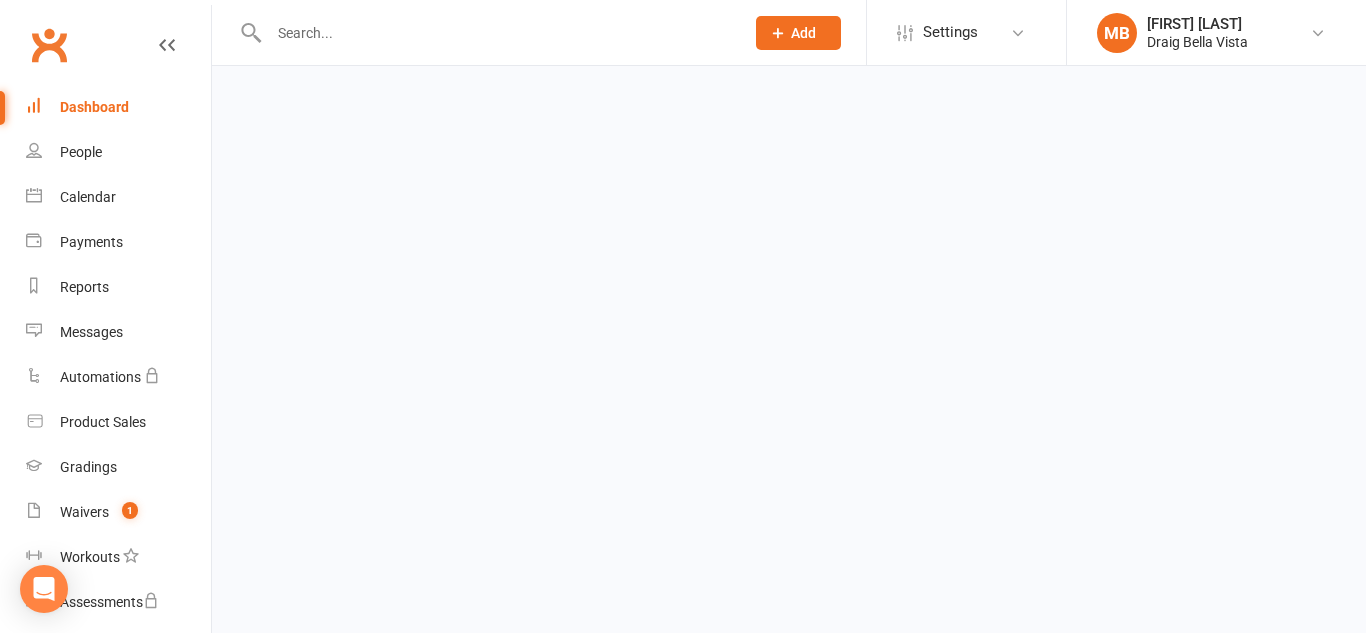 scroll, scrollTop: 0, scrollLeft: 0, axis: both 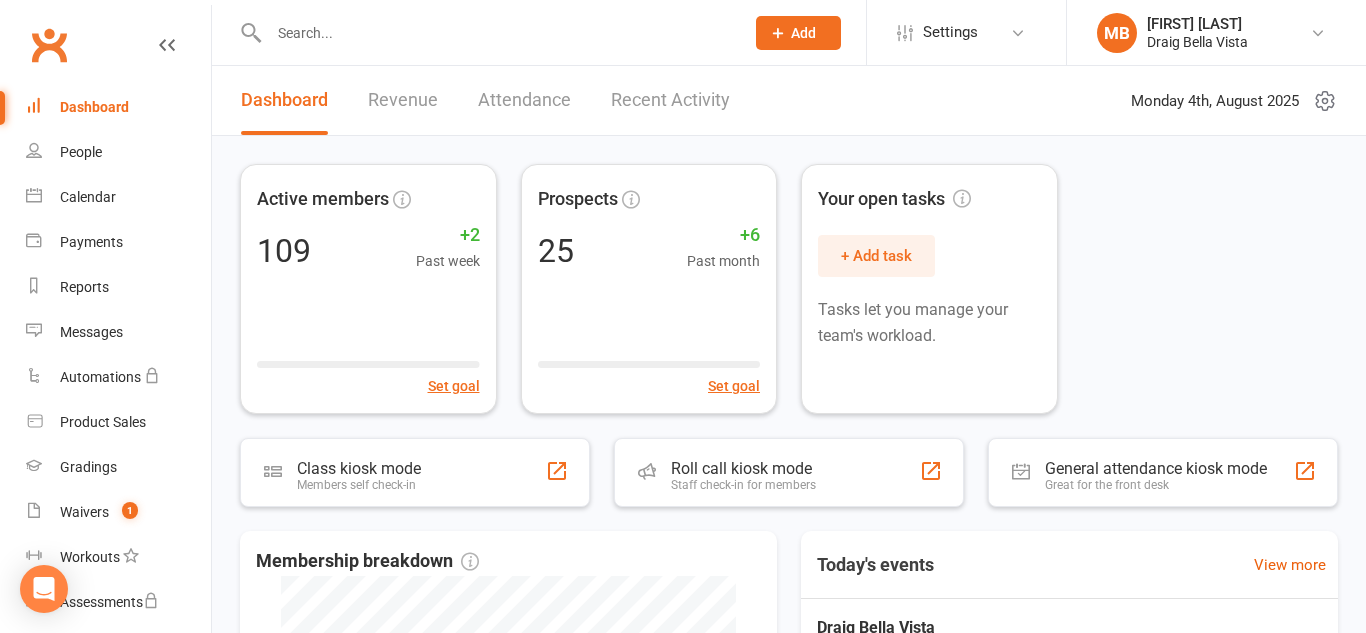 click at bounding box center [496, 33] 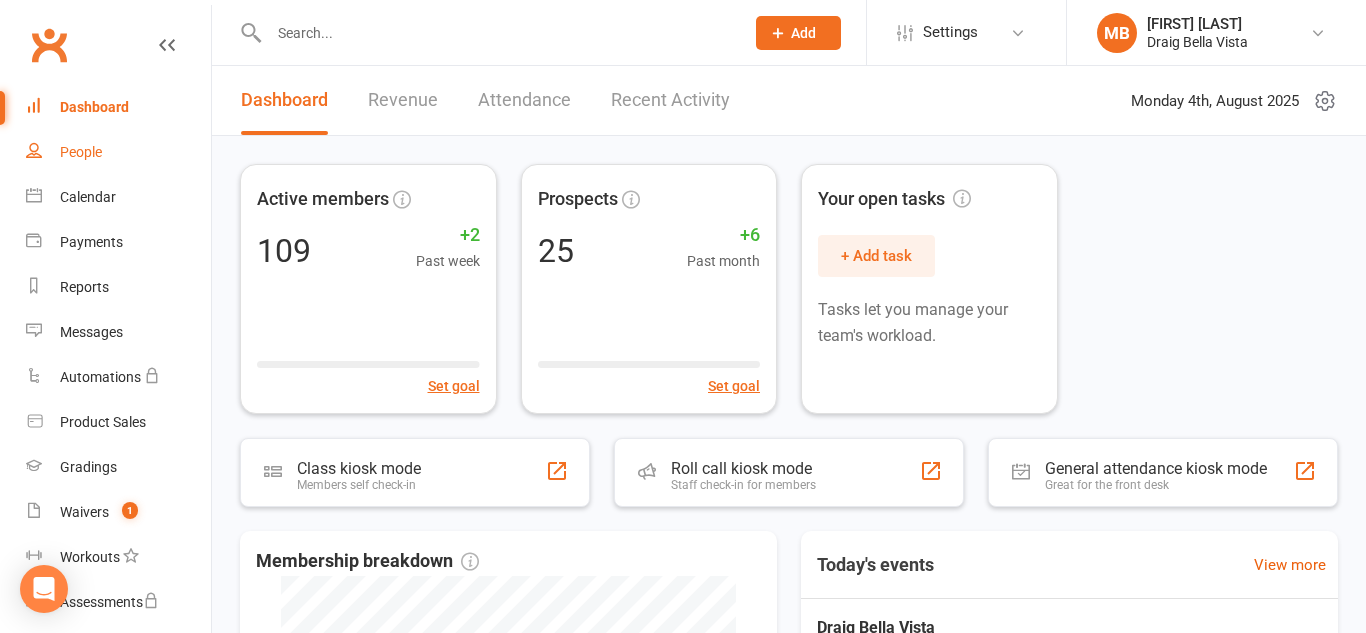 click on "People" at bounding box center (81, 152) 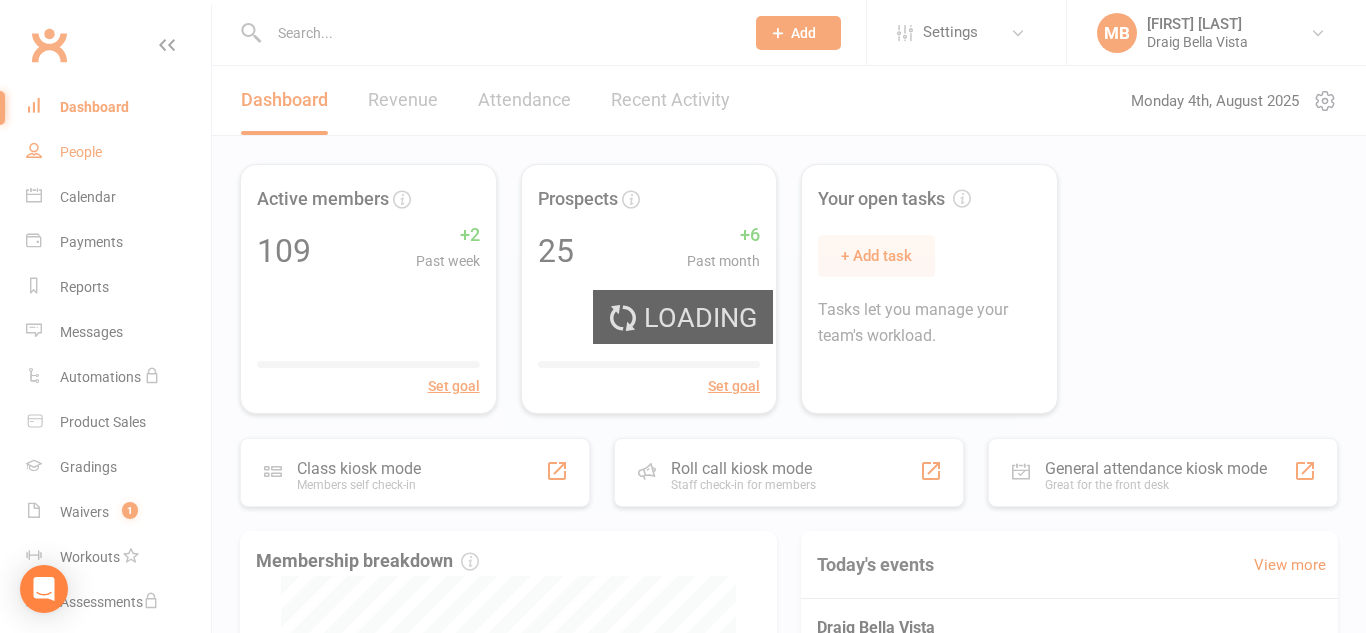 select on "100" 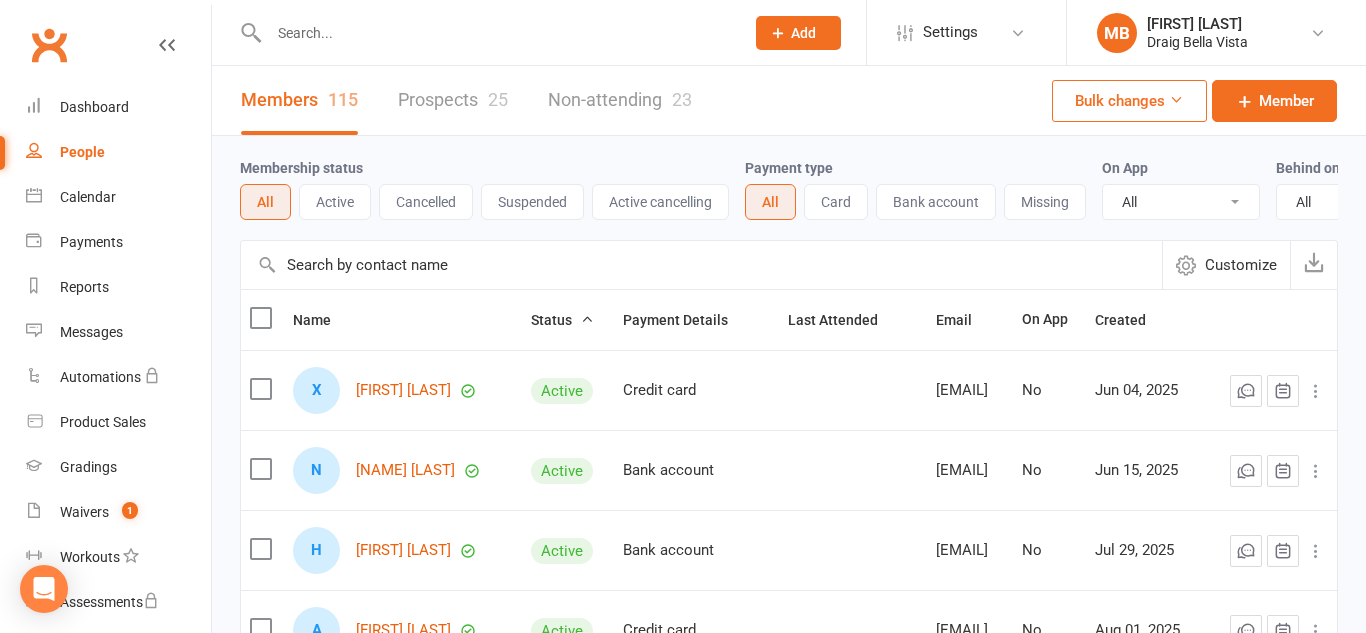 click on "Prospects 25" at bounding box center [453, 100] 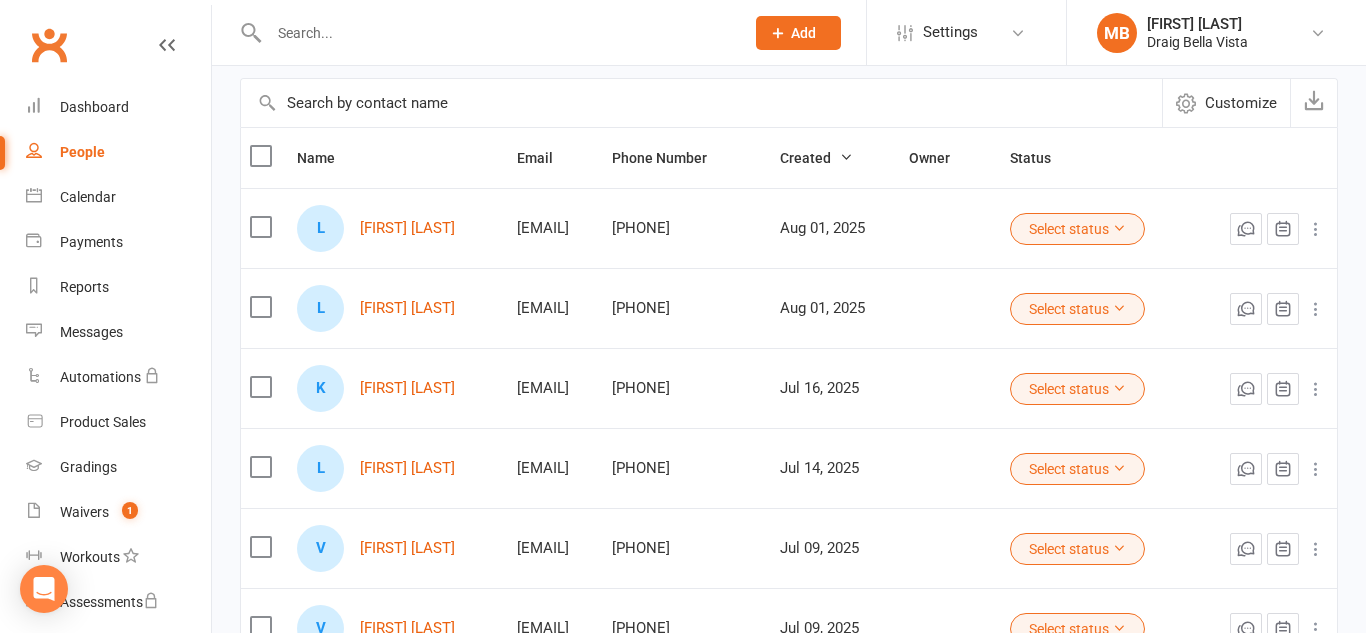 scroll, scrollTop: 161, scrollLeft: 0, axis: vertical 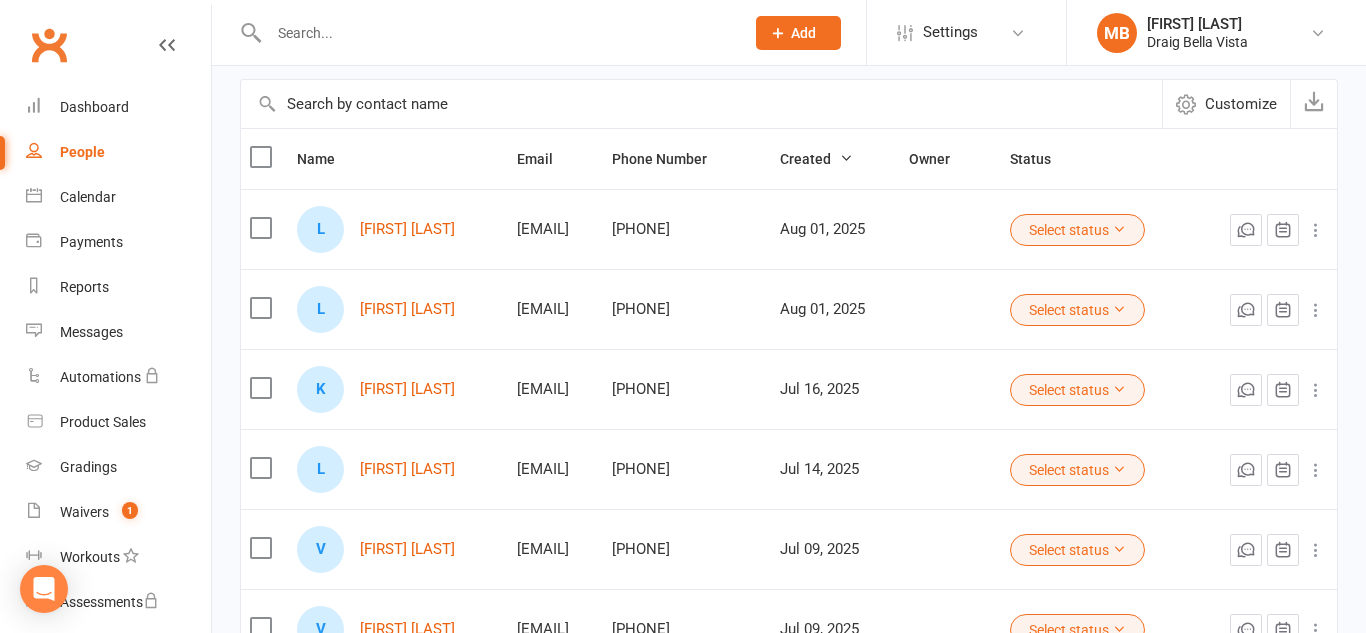 click at bounding box center [1119, 309] 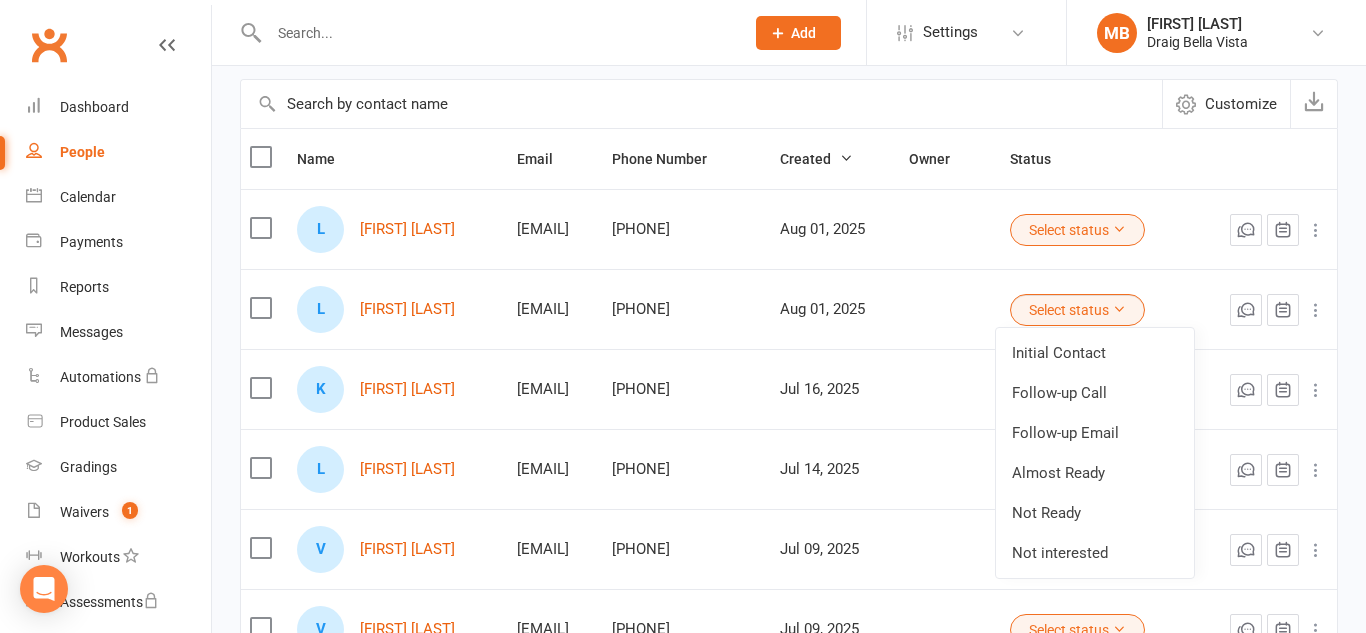 click at bounding box center [1316, 310] 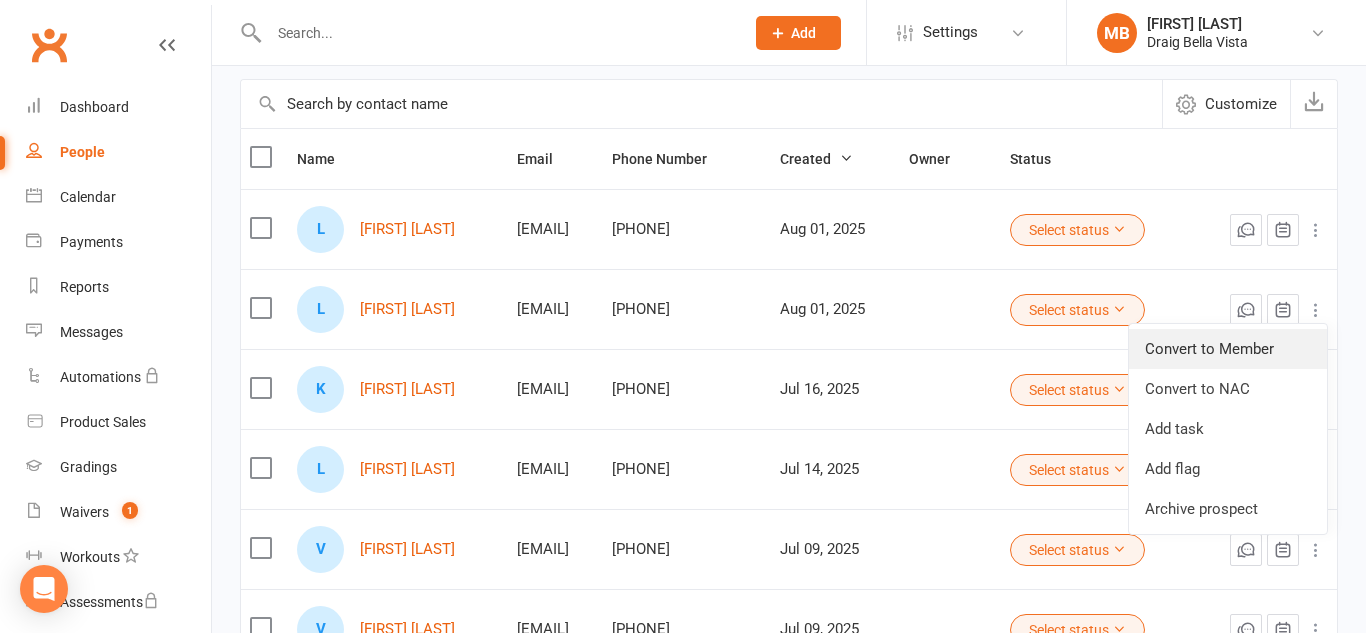 click on "Convert to Member" at bounding box center (1228, 349) 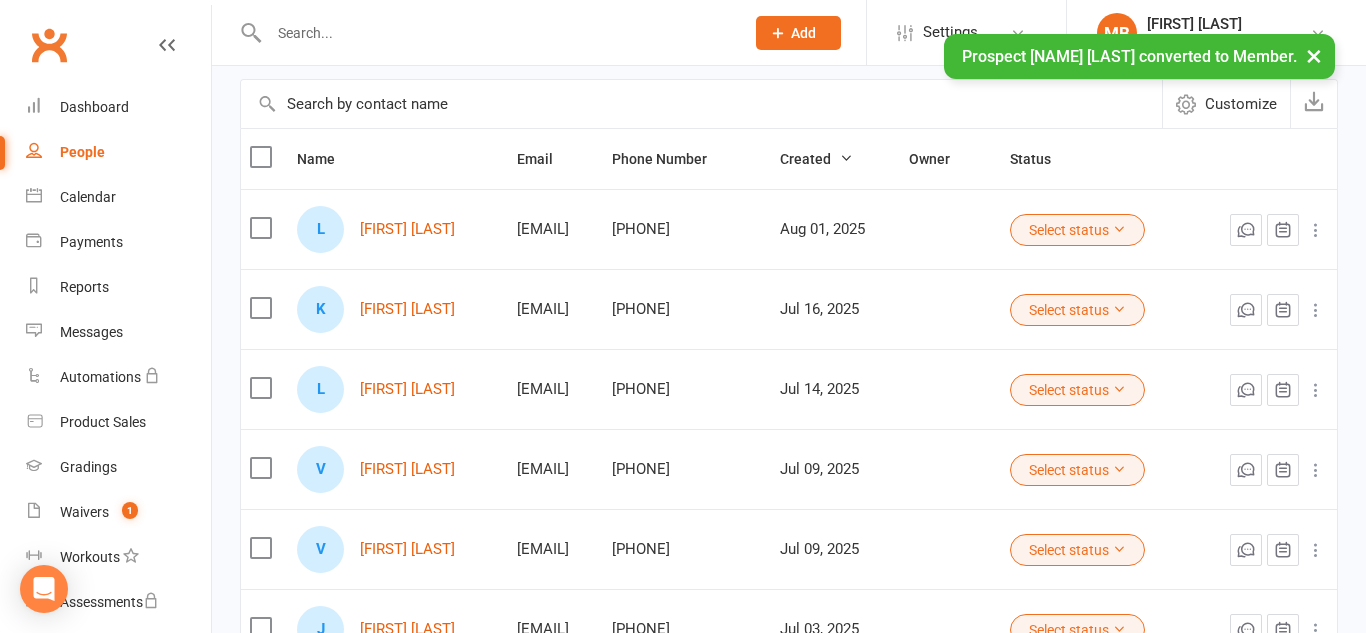 click on "× Prospect [NAME] [LAST] converted to Member." at bounding box center [670, 34] 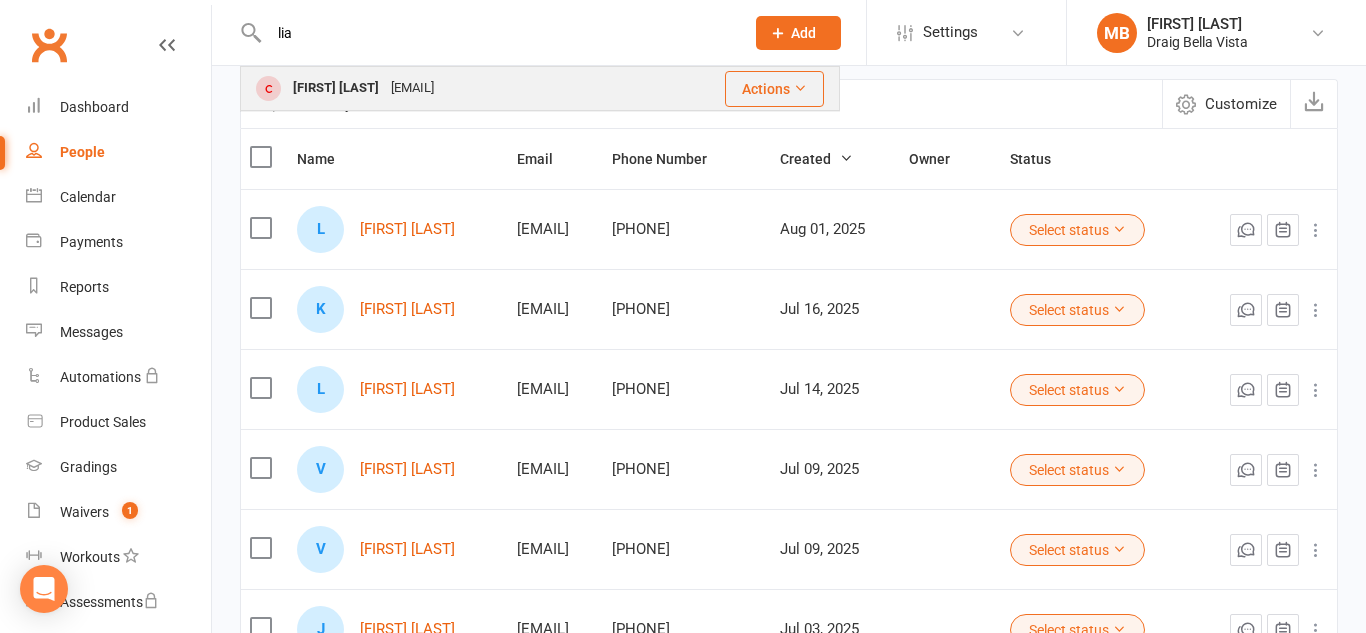 type on "lia" 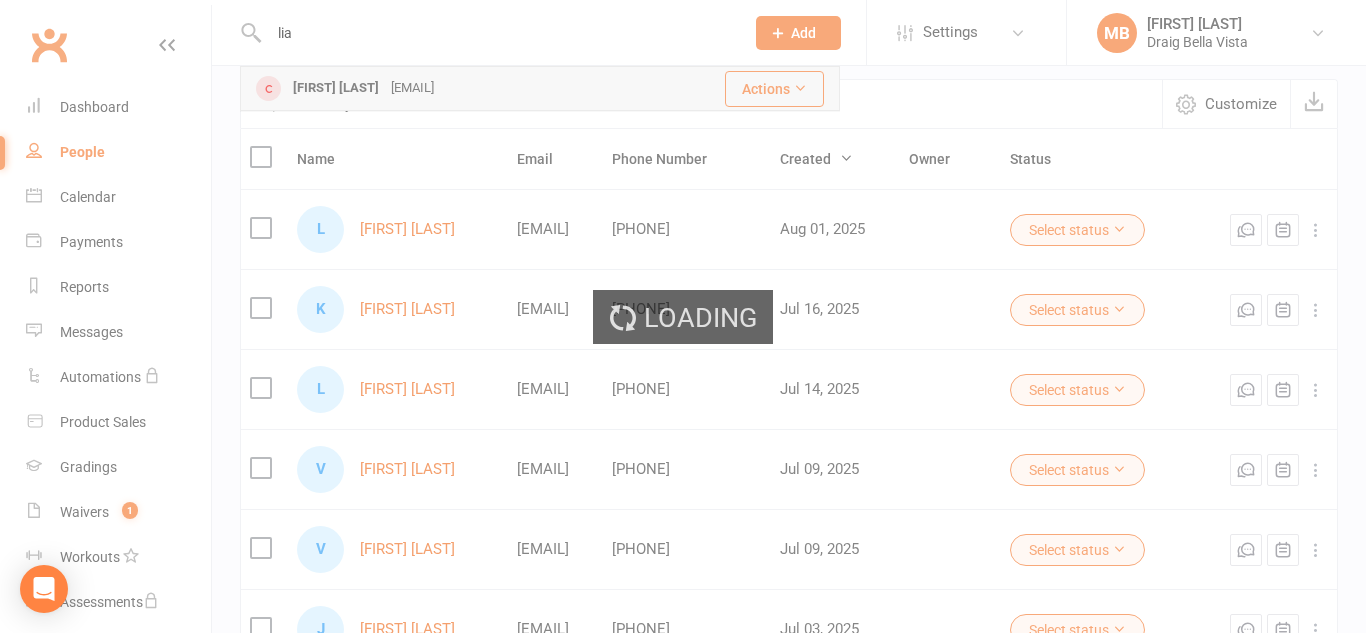 type 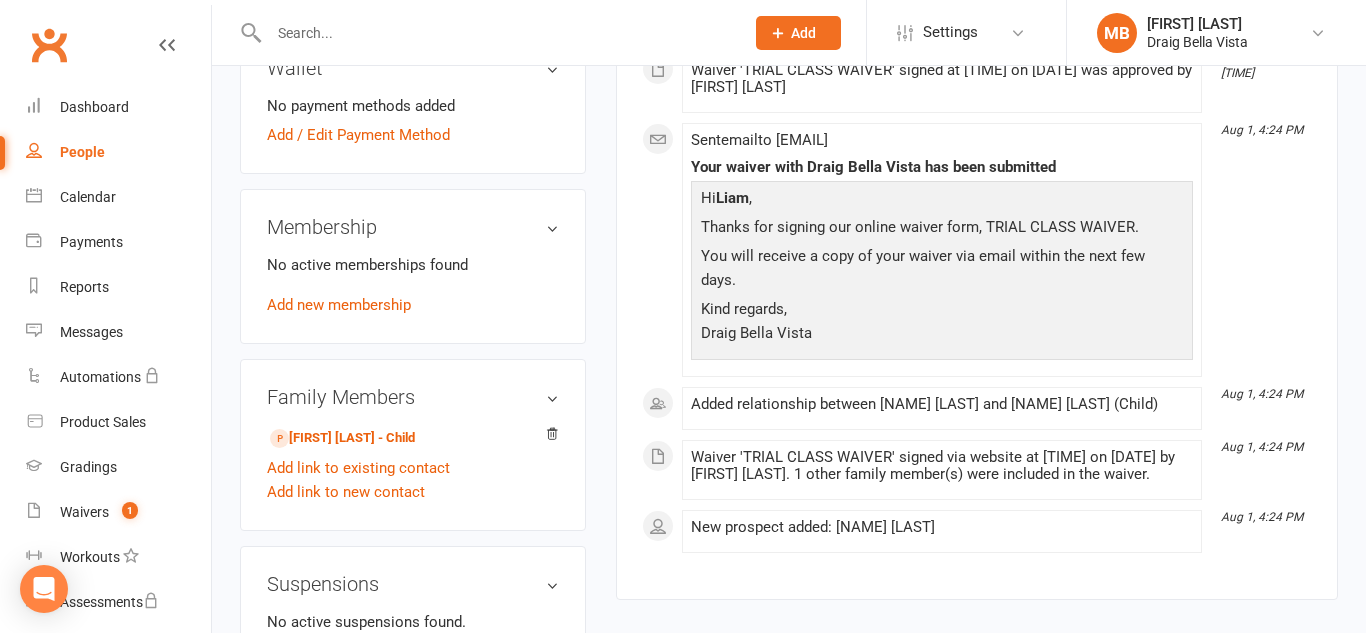scroll, scrollTop: 653, scrollLeft: 0, axis: vertical 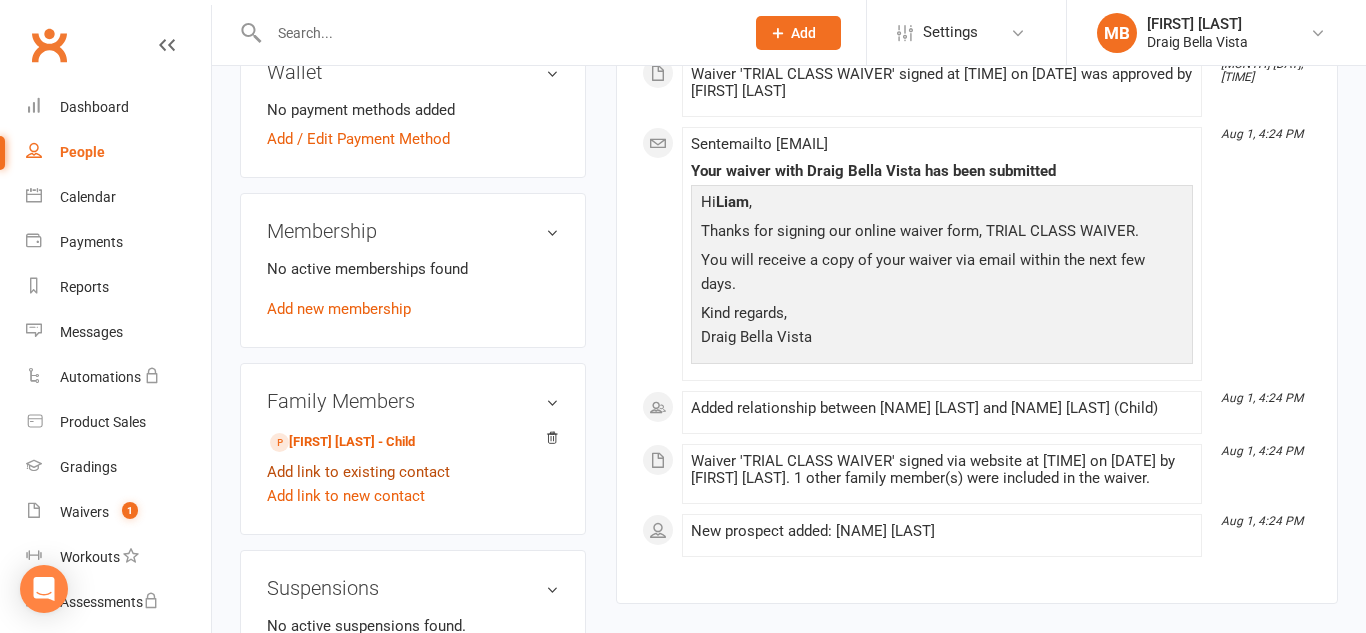 click on "Add link to existing contact" at bounding box center [358, 472] 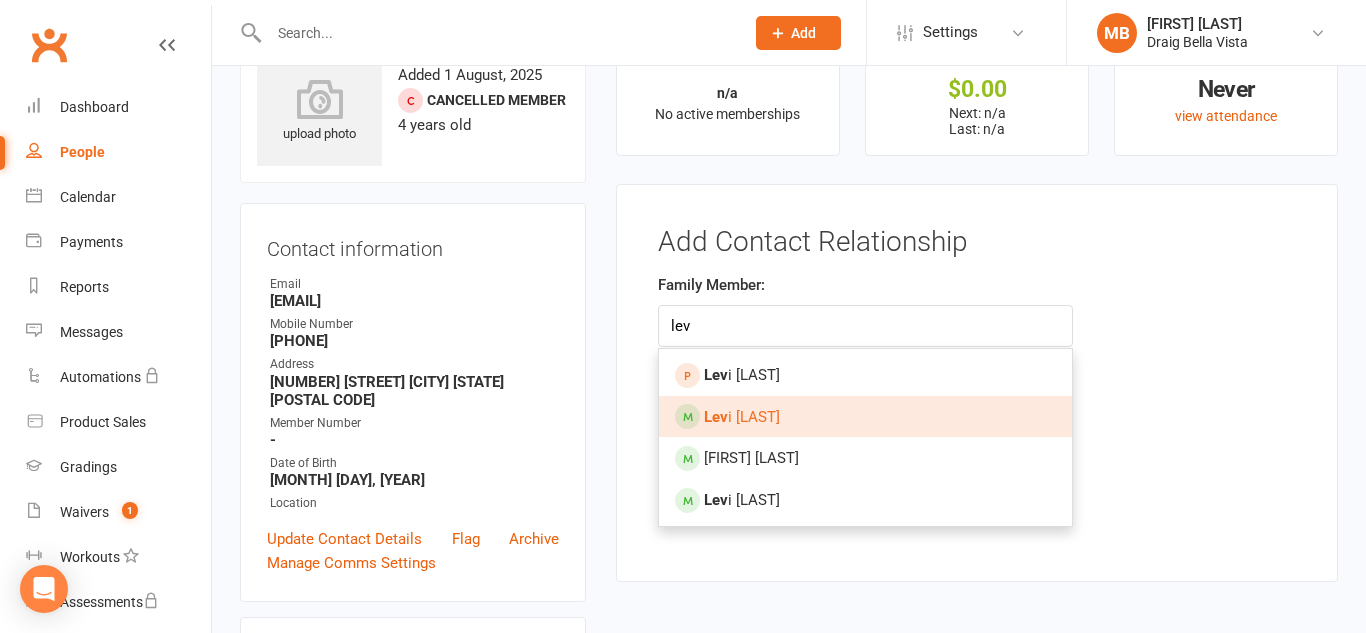 type on "lev" 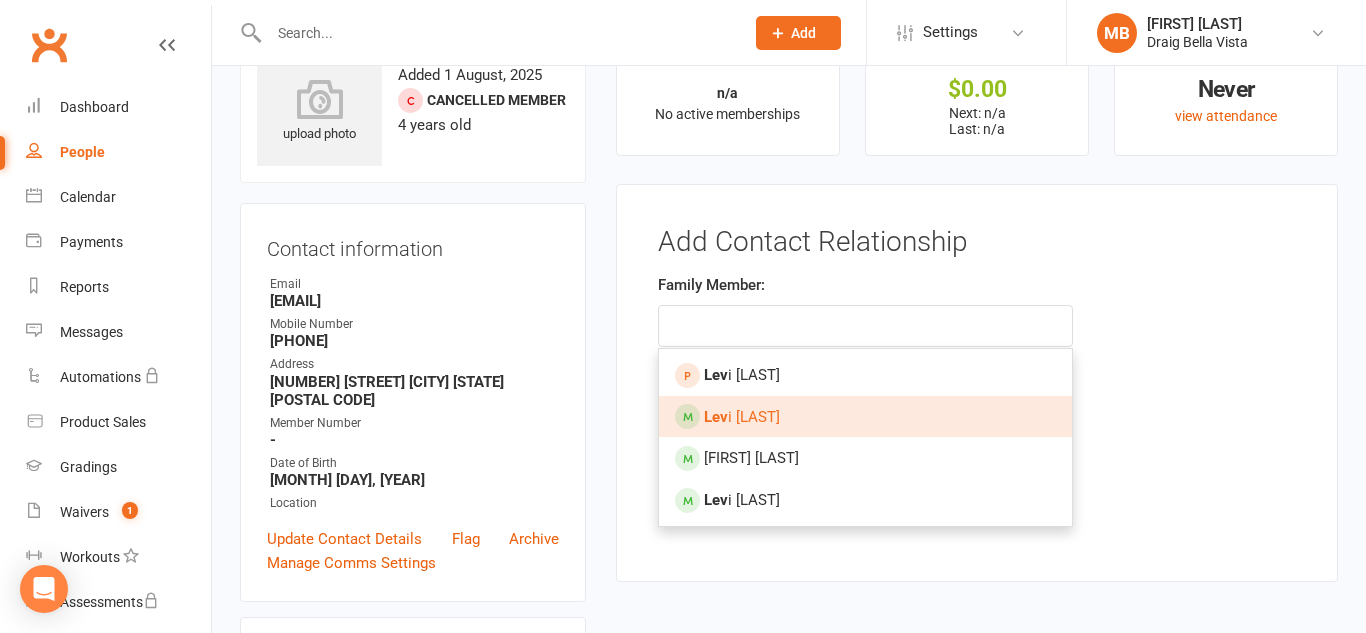 click on "[FIRST] [LAST]" at bounding box center [865, 417] 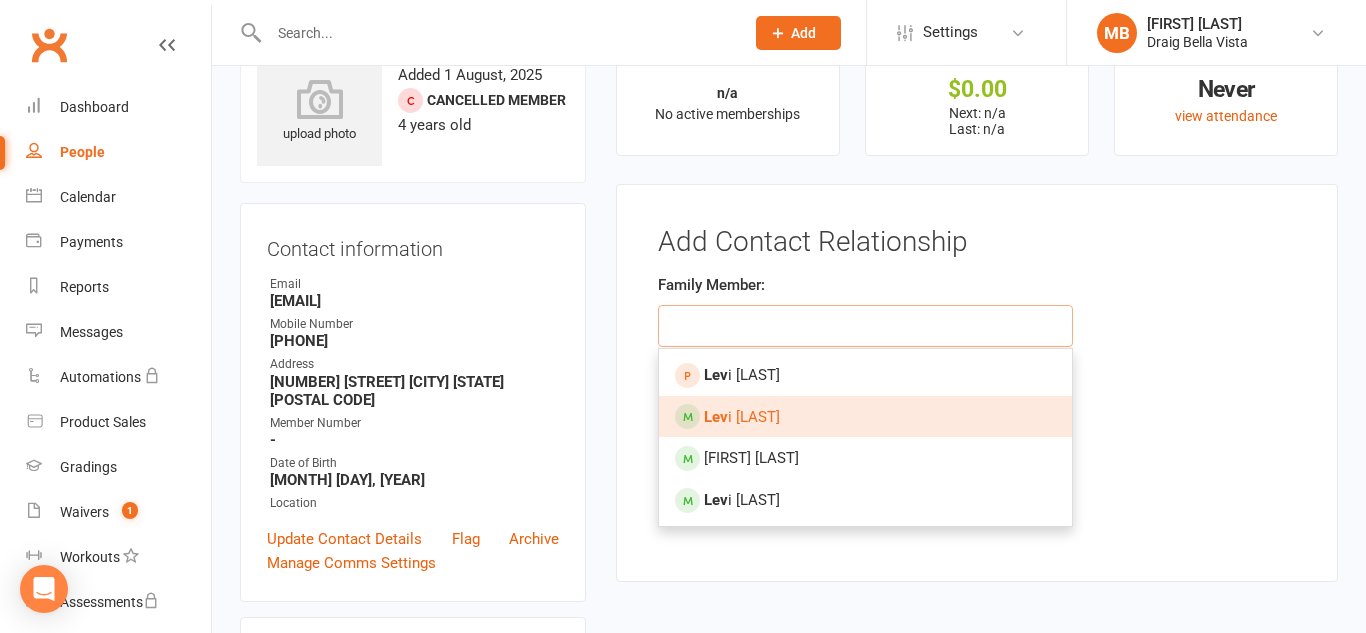 type on "[FIRST] [LAST]" 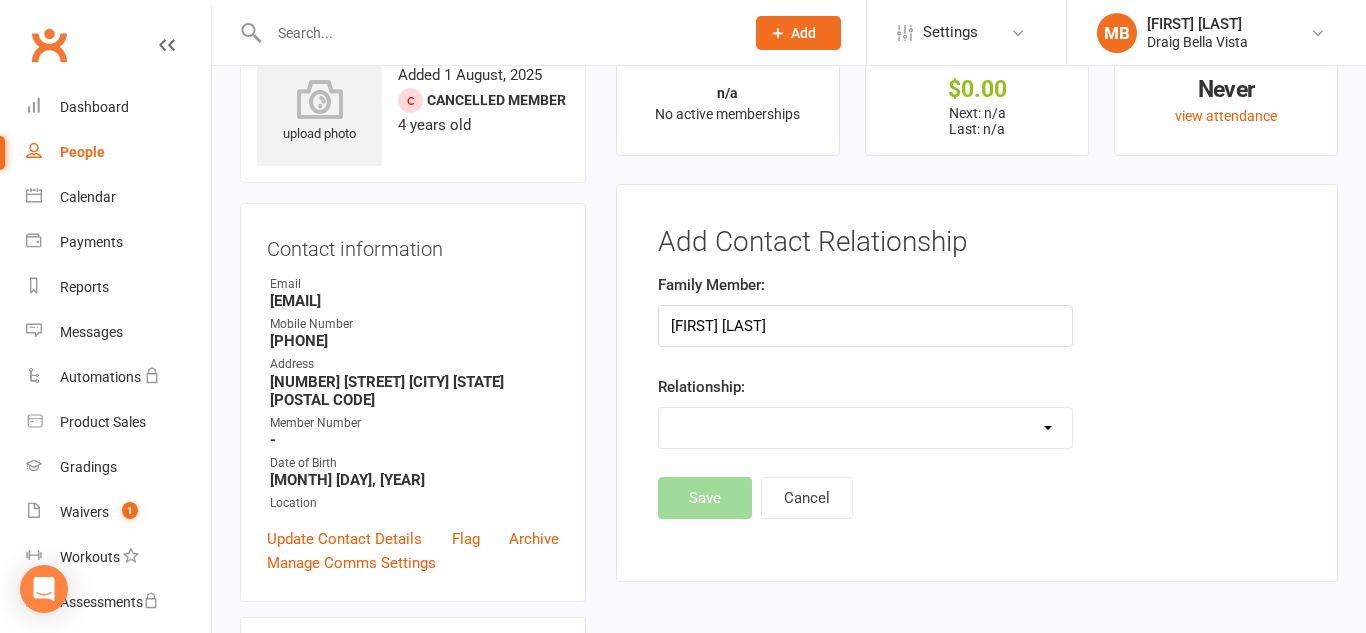 click on "Parent / Guardian Child Sibling (parent not in system) Spouse / Partner Cousin / Other Family Friend Other" at bounding box center [865, 428] 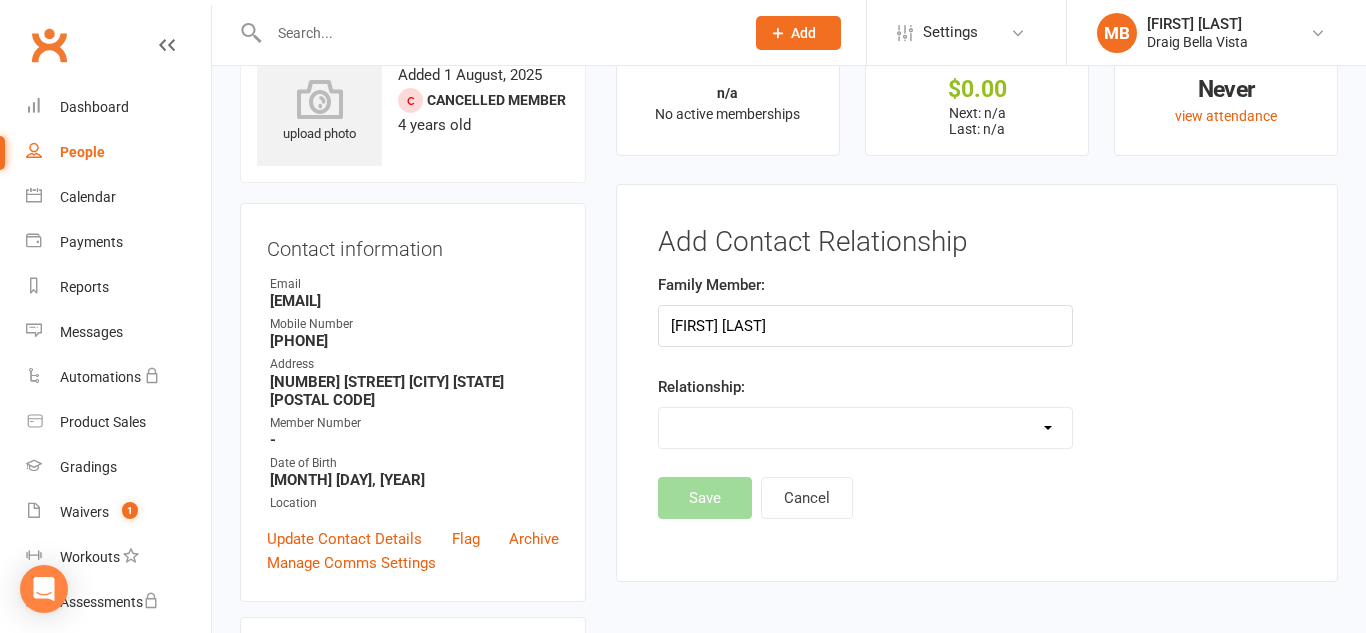 select on "0" 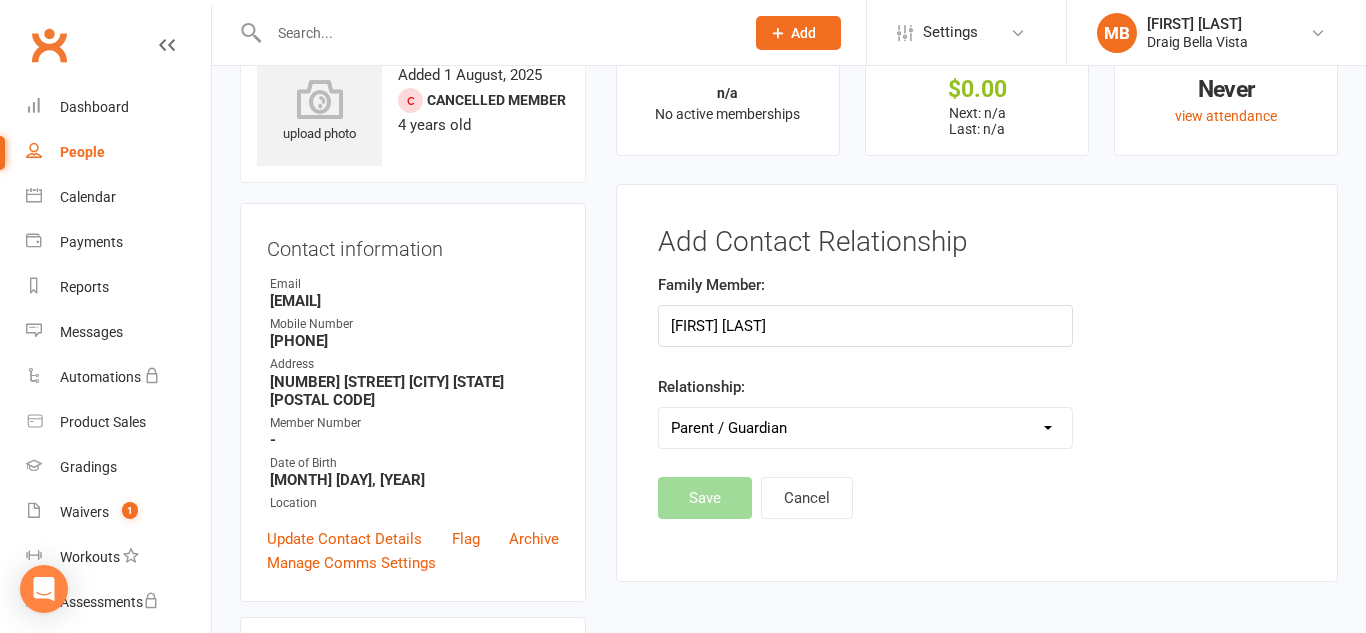 click on "Parent / Guardian Child Sibling (parent not in system) Spouse / Partner Cousin / Other Family Friend Other" at bounding box center (865, 428) 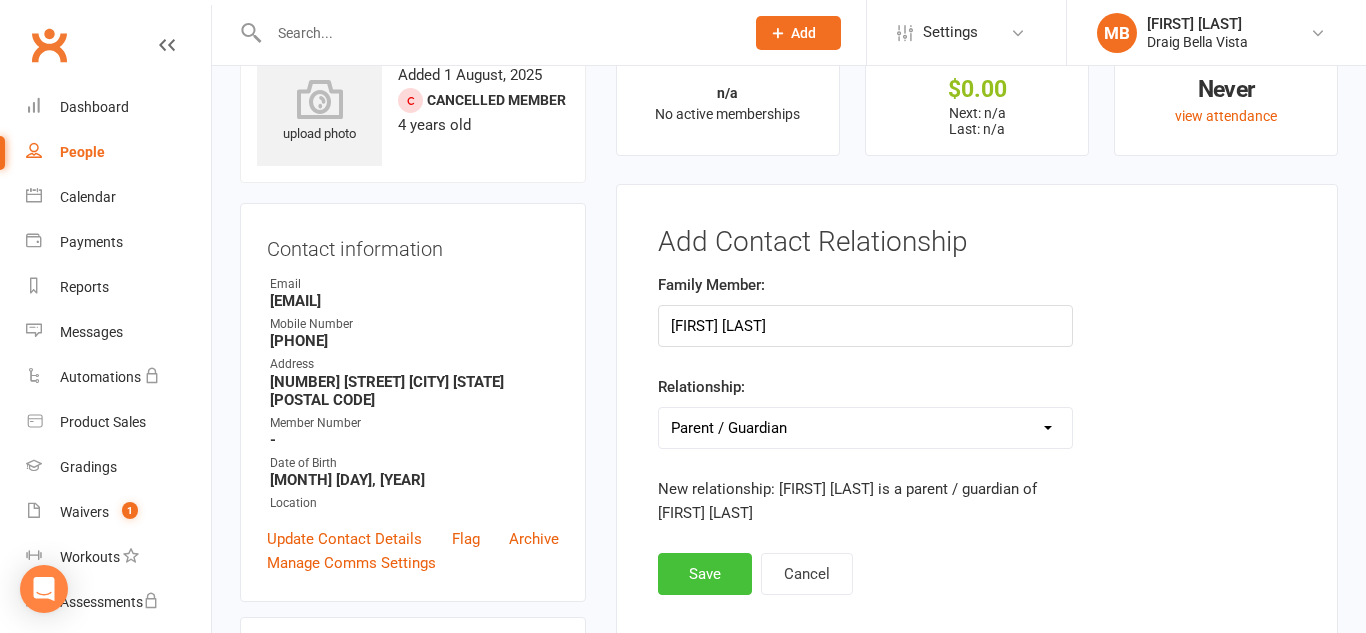 click on "Save" at bounding box center (705, 574) 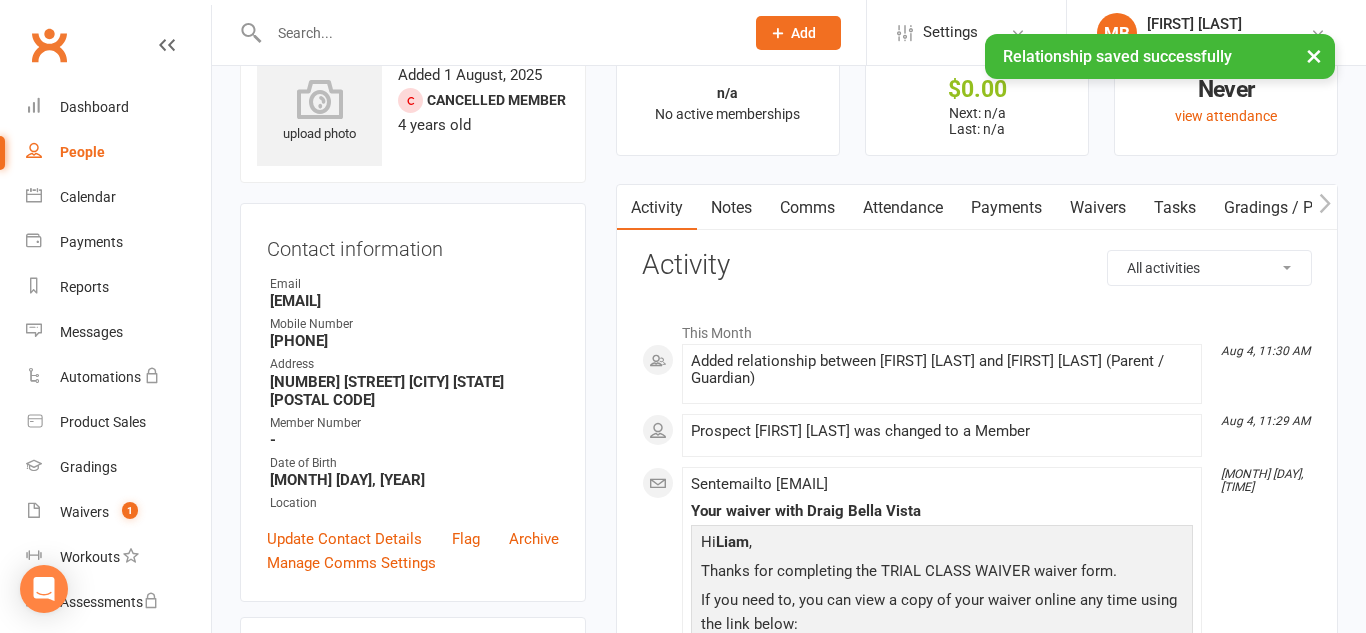 click on "Payments" at bounding box center (1006, 208) 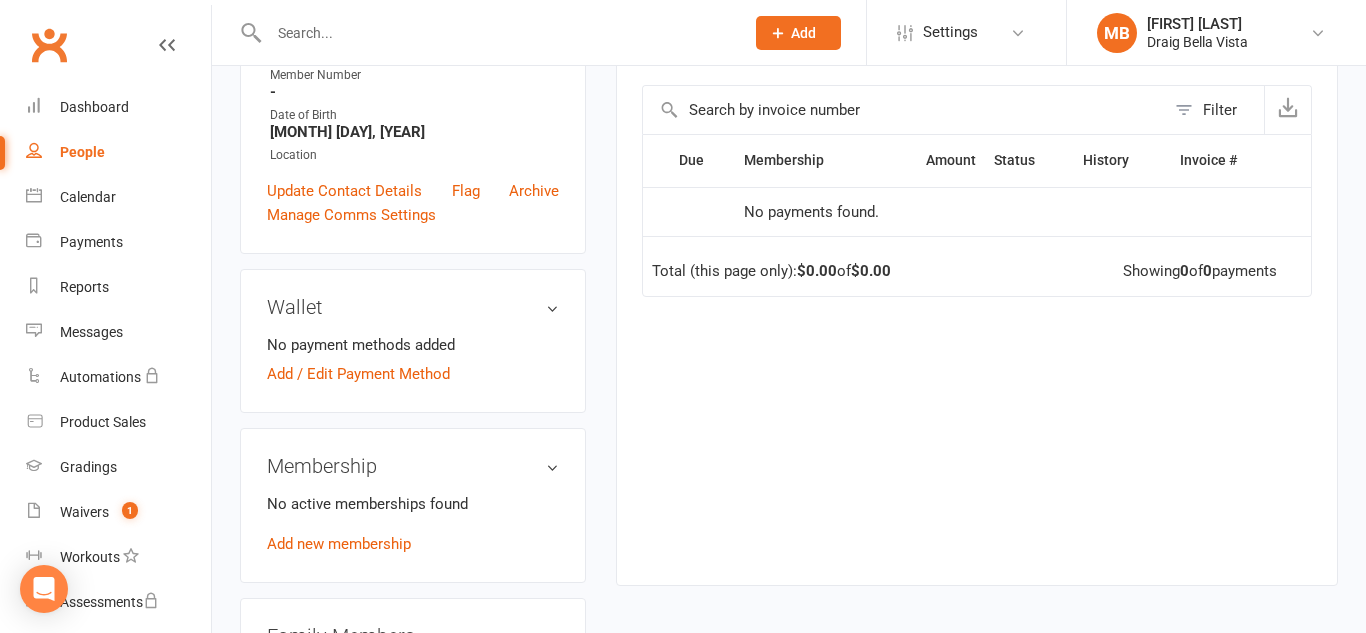 scroll, scrollTop: 415, scrollLeft: 0, axis: vertical 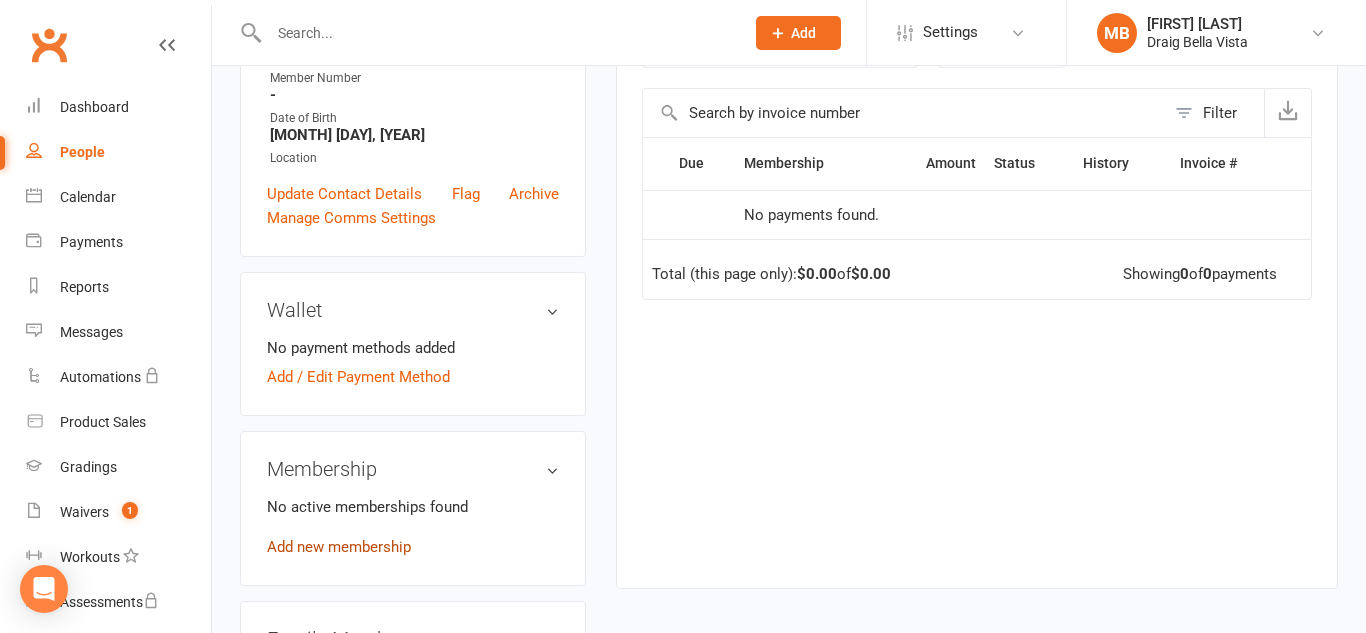 click on "Add new membership" at bounding box center (339, 547) 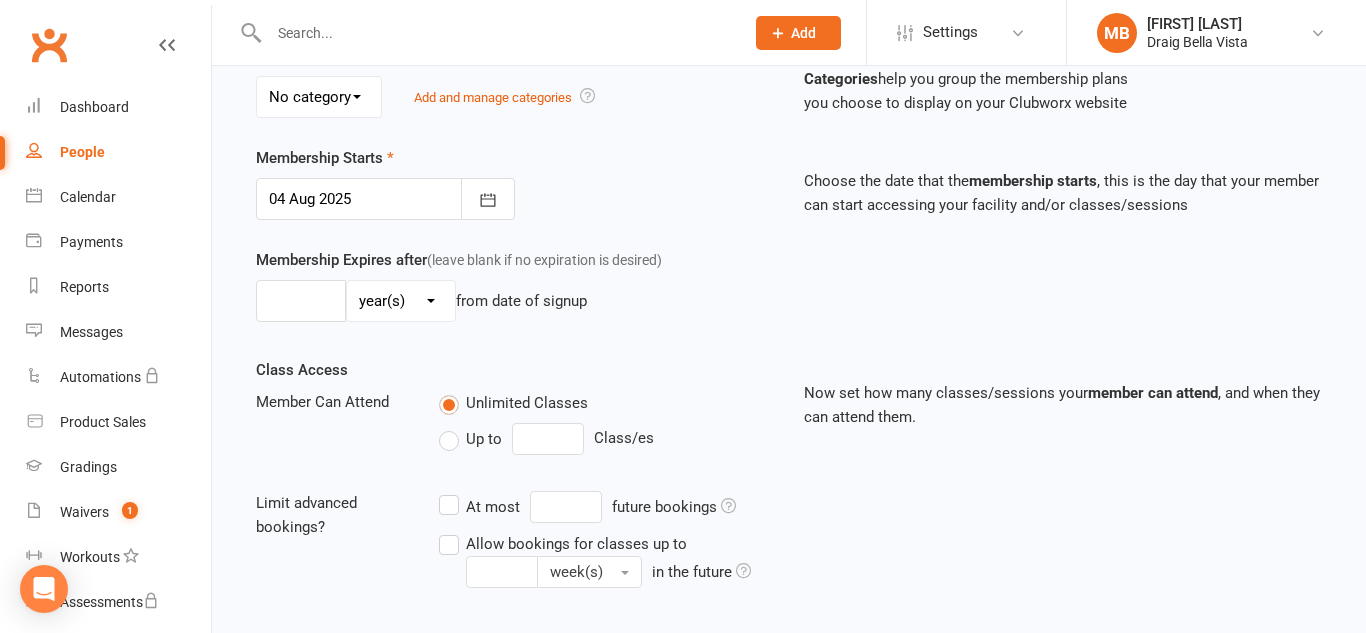 scroll, scrollTop: 0, scrollLeft: 0, axis: both 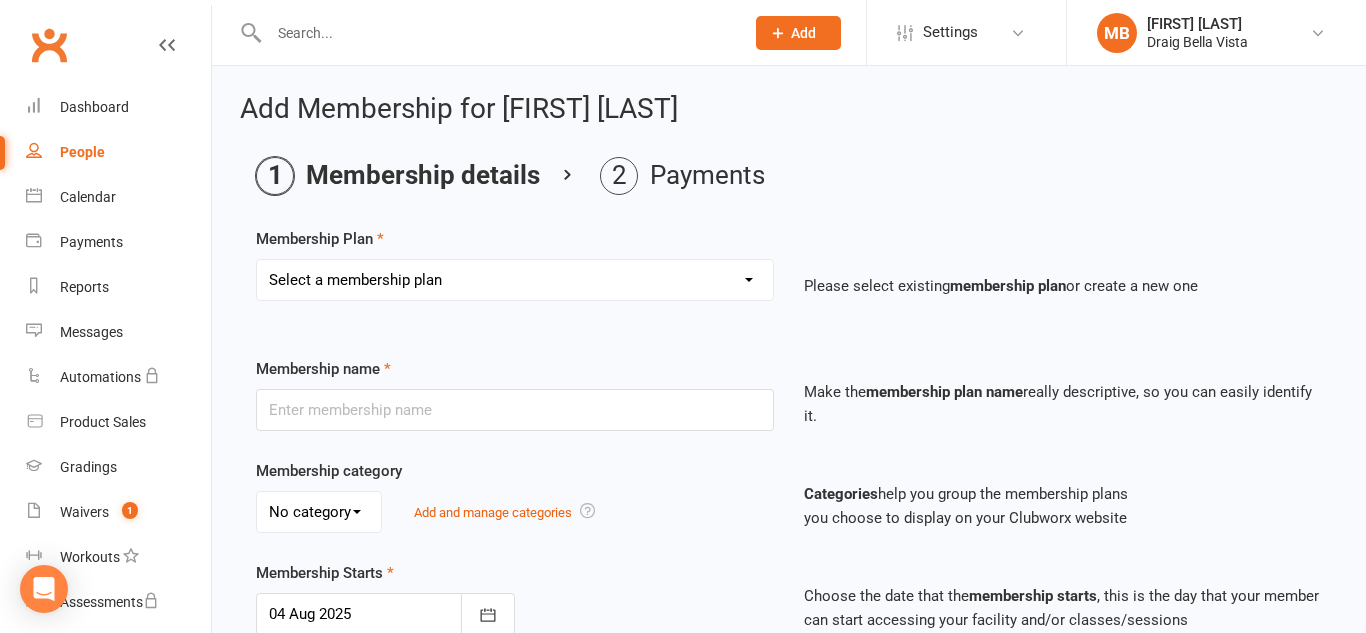 click on "Select a membership plan Create new Membership Plan x1 member - adult ($49 p/w) x2 family members ($69 p/w) x3 family members ($79 p/w) x4 family members ($89 p/w) Foundation - Unlimited training x3 members ($65 p/w) x1 member - kids ($44 p/w) x1 member - one class ($35 p/w)" at bounding box center (515, 280) 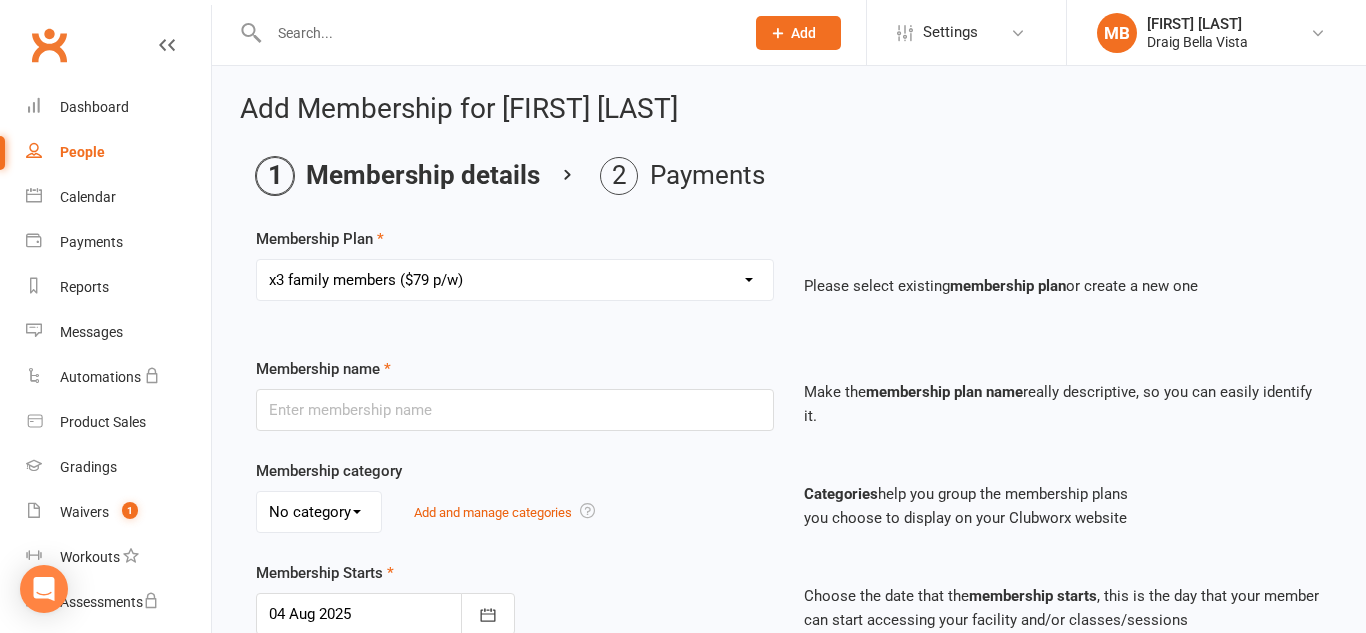 click on "Select a membership plan Create new Membership Plan x1 member - adult ($49 p/w) x2 family members ($69 p/w) x3 family members ($79 p/w) x4 family members ($89 p/w) Foundation - Unlimited training x3 members ($65 p/w) x1 member - kids ($44 p/w) x1 member - one class ($35 p/w)" at bounding box center (515, 280) 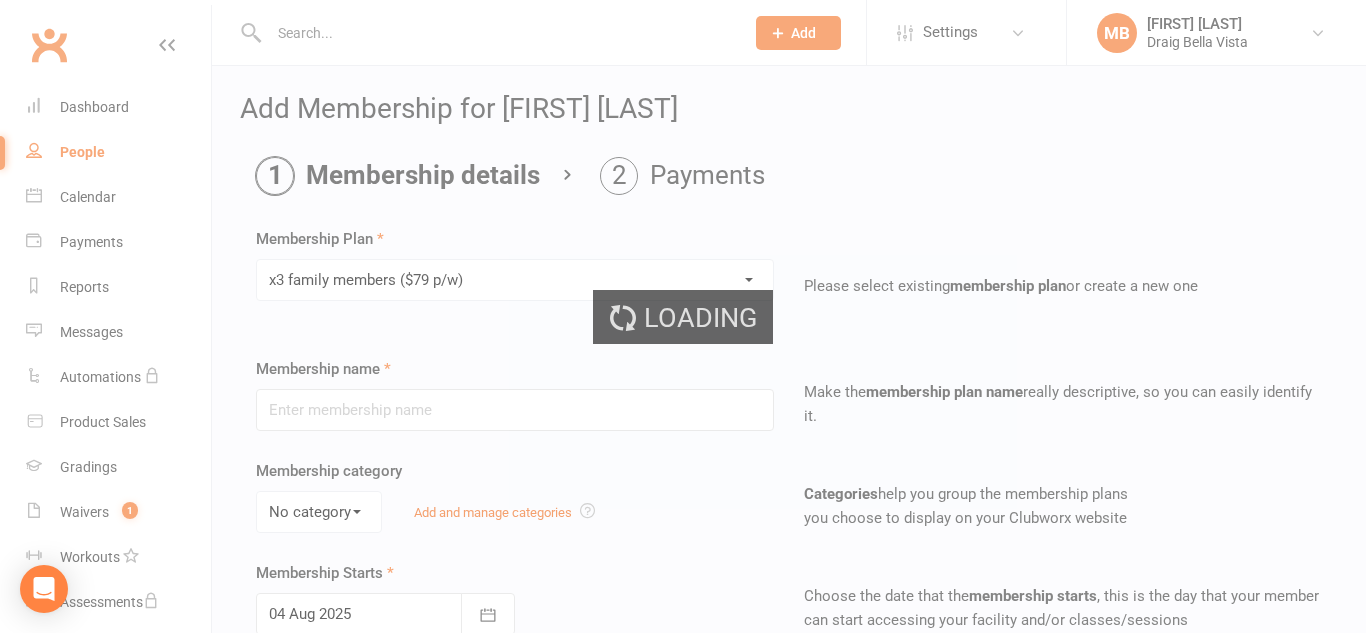 type on "x3 family members ($79 p/w)" 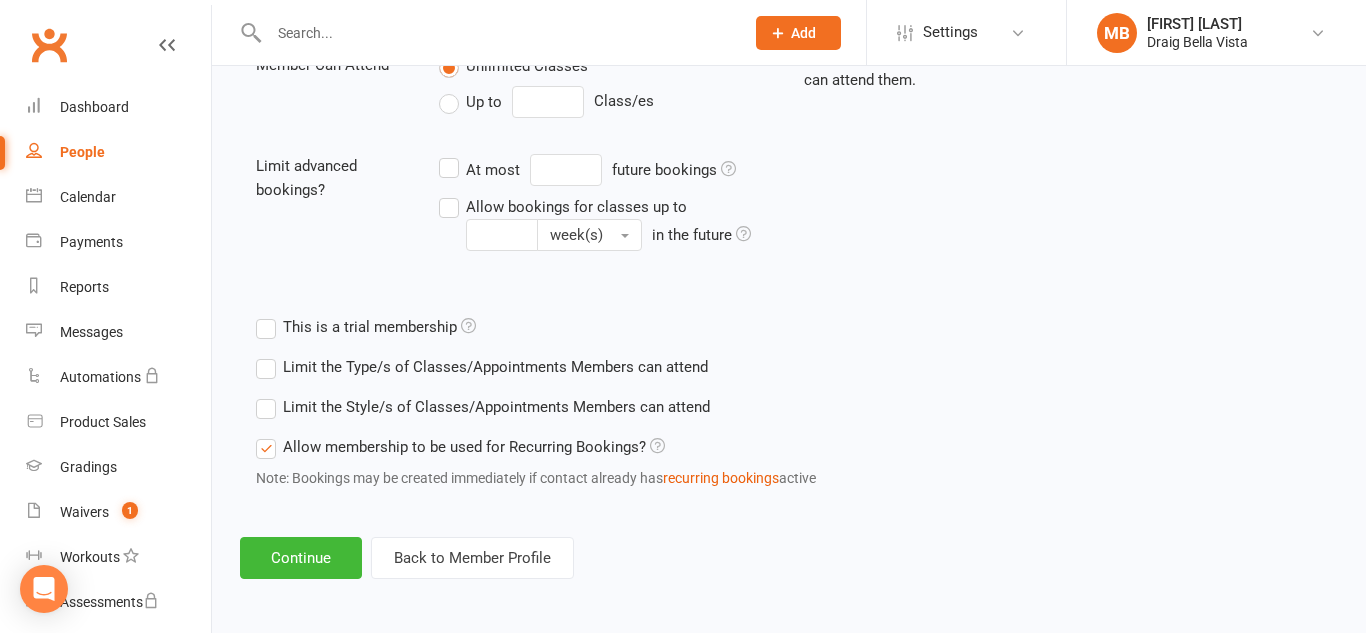 scroll, scrollTop: 755, scrollLeft: 0, axis: vertical 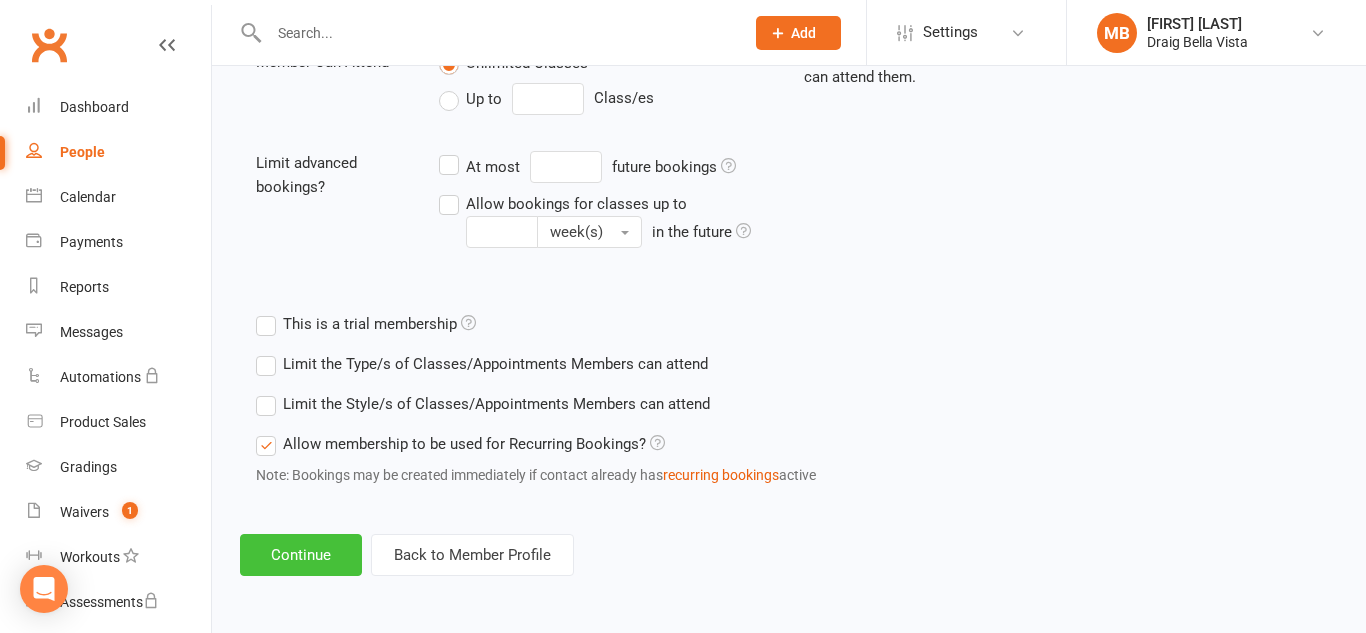 click on "Continue" at bounding box center [301, 555] 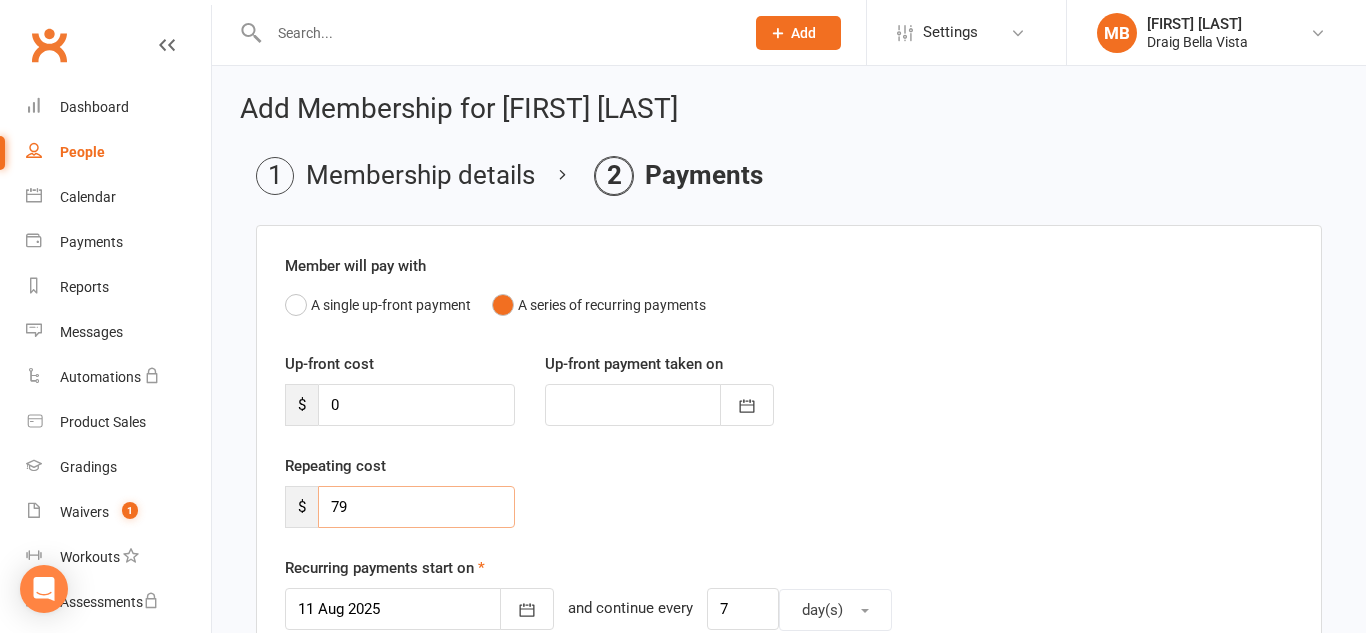 click on "79" at bounding box center (416, 507) 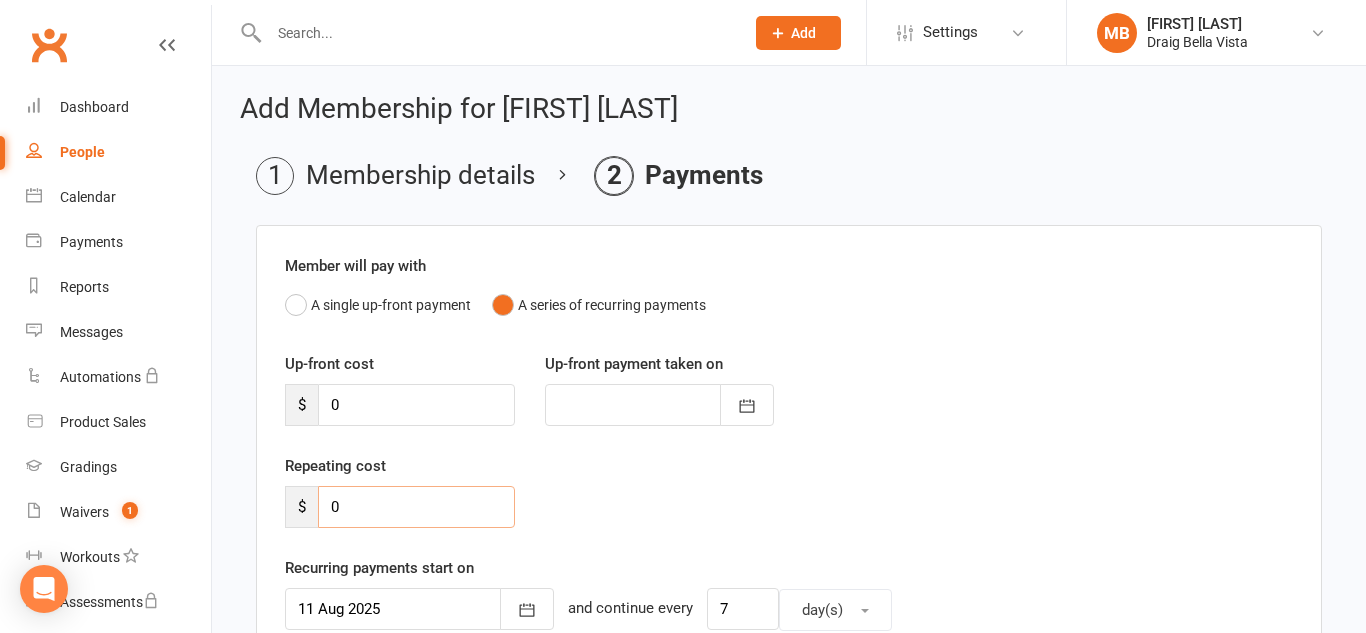 type on "0" 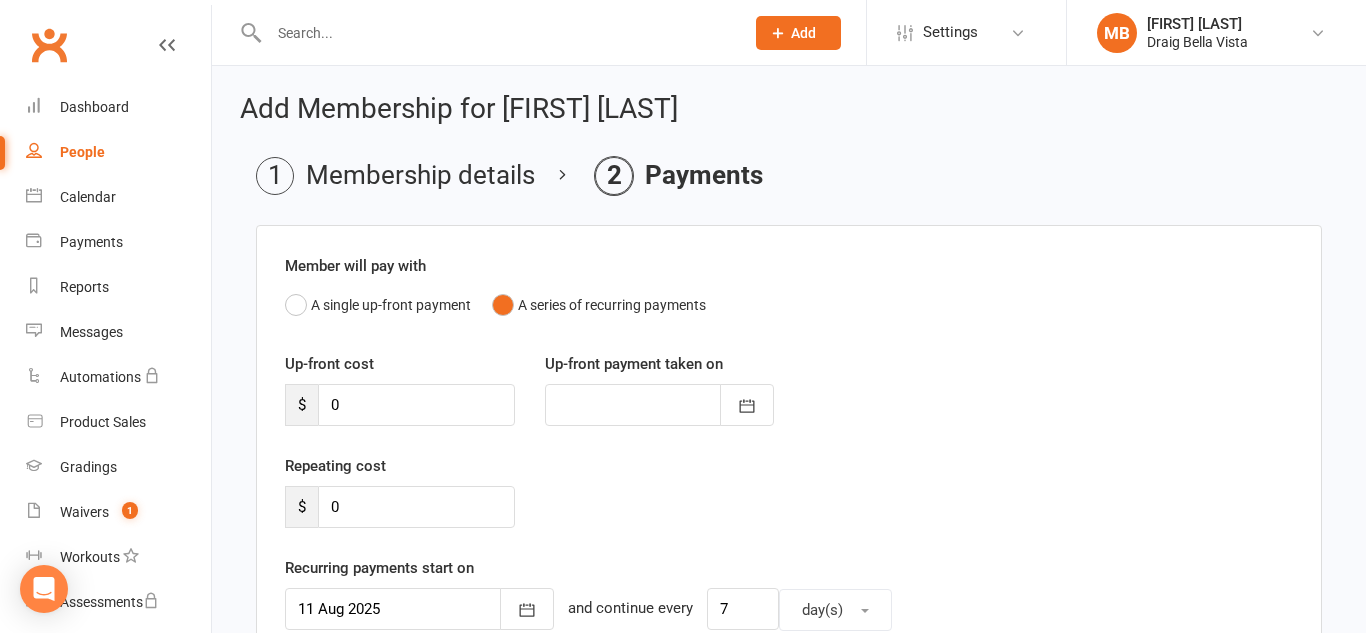 click on "Repeating cost  $ 0" at bounding box center (789, 505) 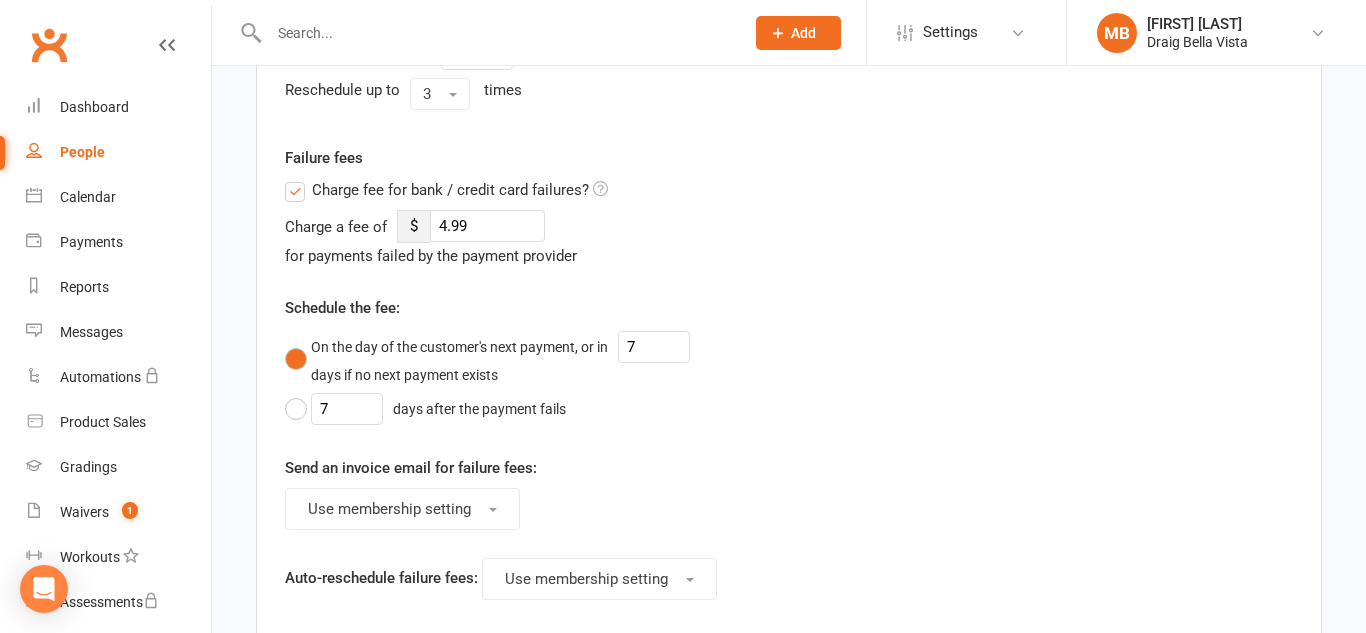 scroll, scrollTop: 1087, scrollLeft: 0, axis: vertical 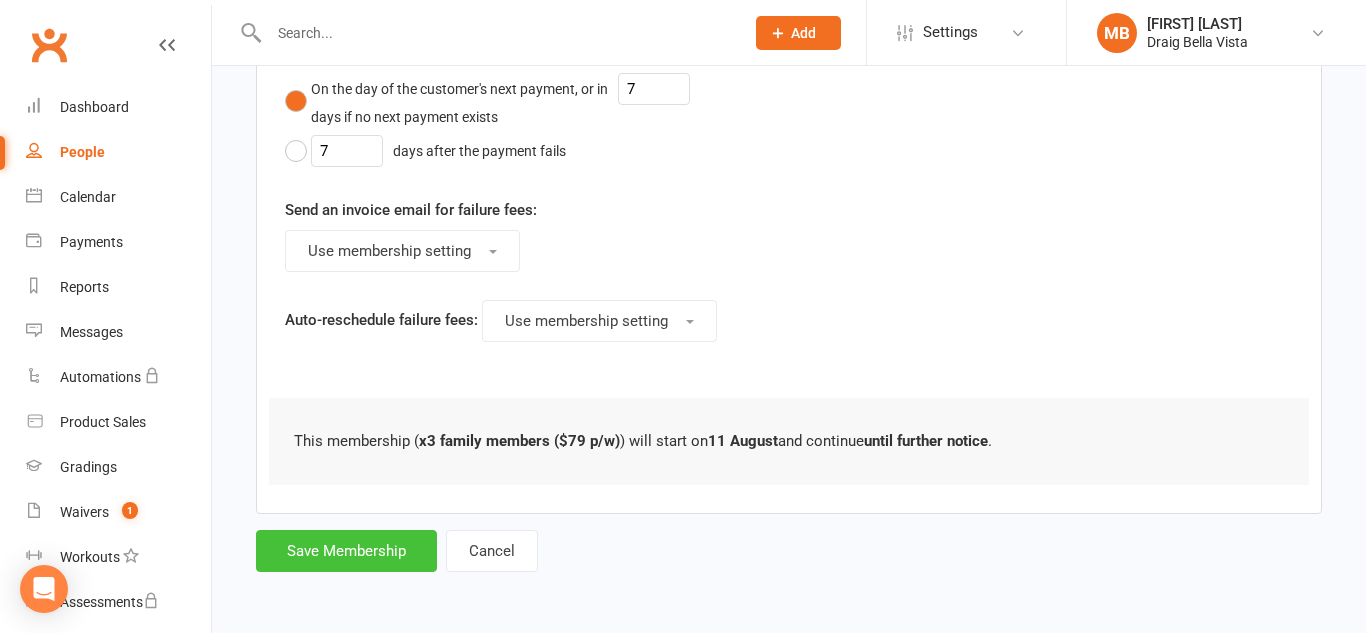 click on "Save Membership" at bounding box center [346, 551] 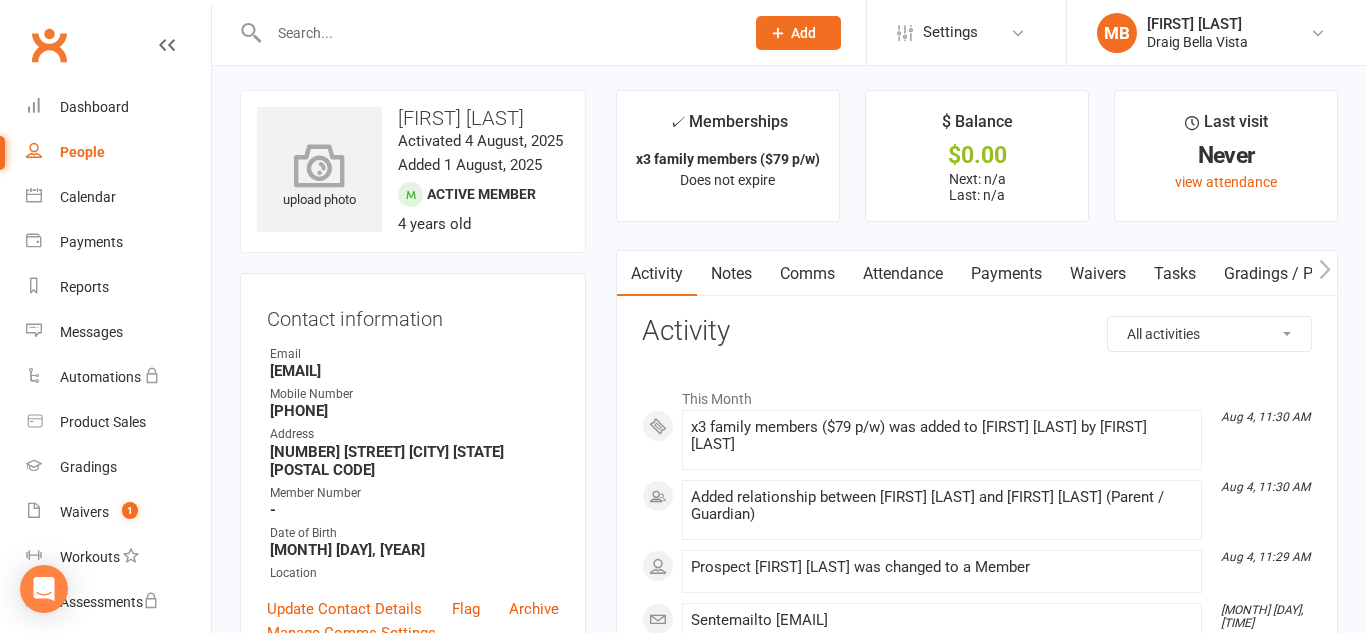 scroll, scrollTop: 5, scrollLeft: 0, axis: vertical 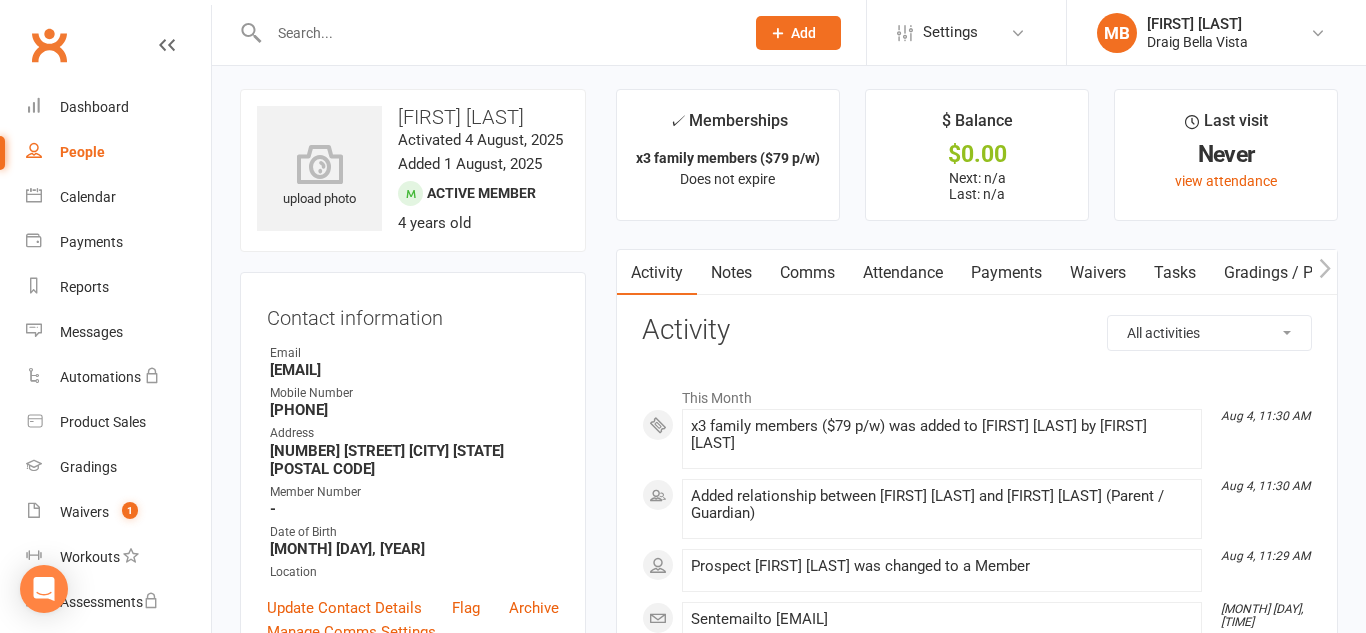 click on "Payments" at bounding box center (1006, 273) 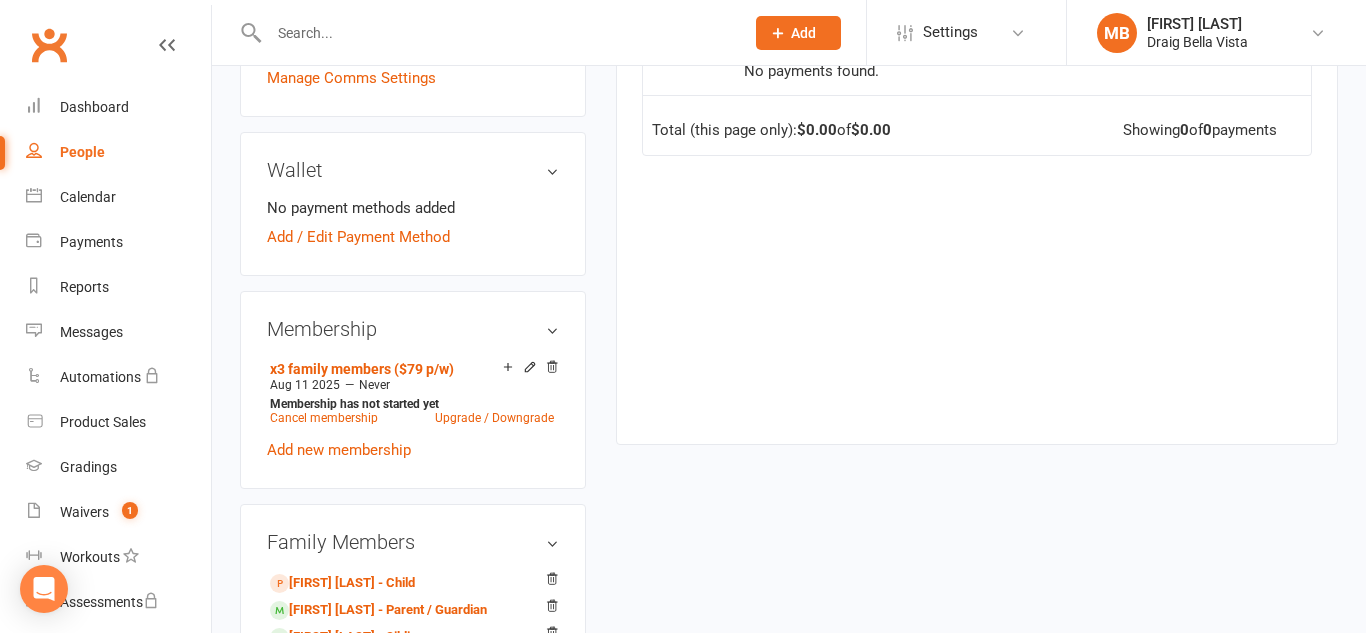 scroll, scrollTop: 551, scrollLeft: 0, axis: vertical 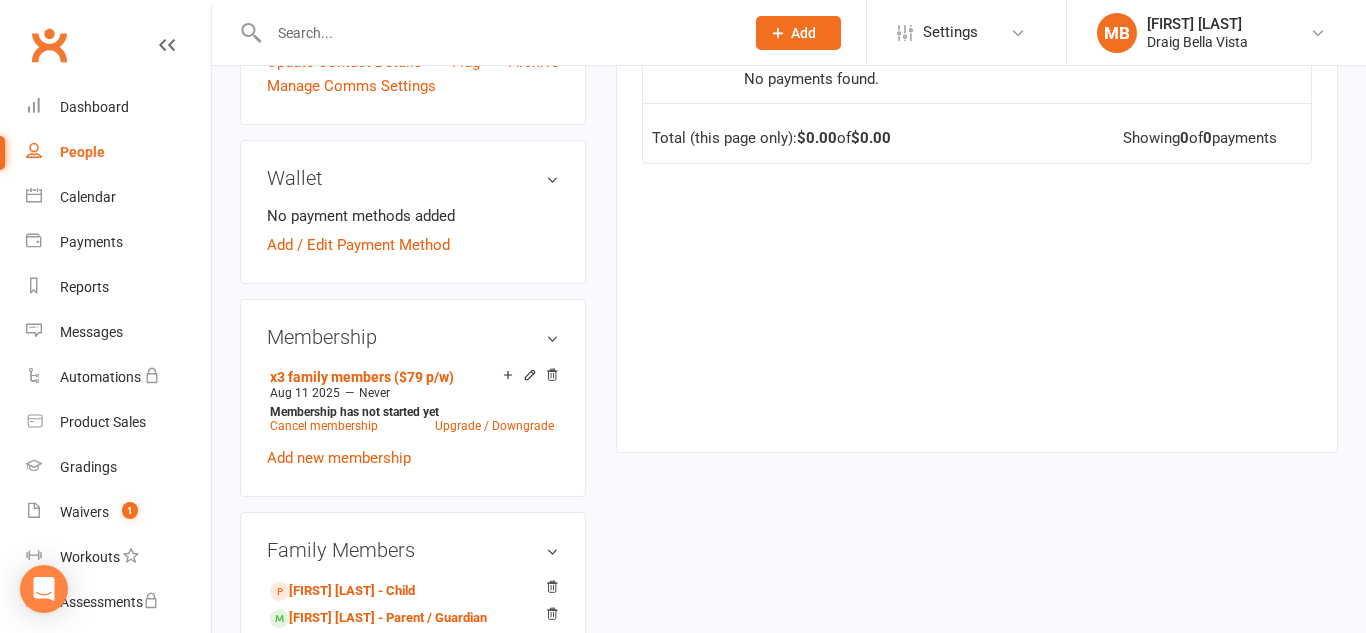 click on "Due  Contact  Membership Amount  Status History Invoice # No payments found. Total (this page only):  $0.00  of  $0.00 Showing  0  of  0  payments" at bounding box center [977, 211] 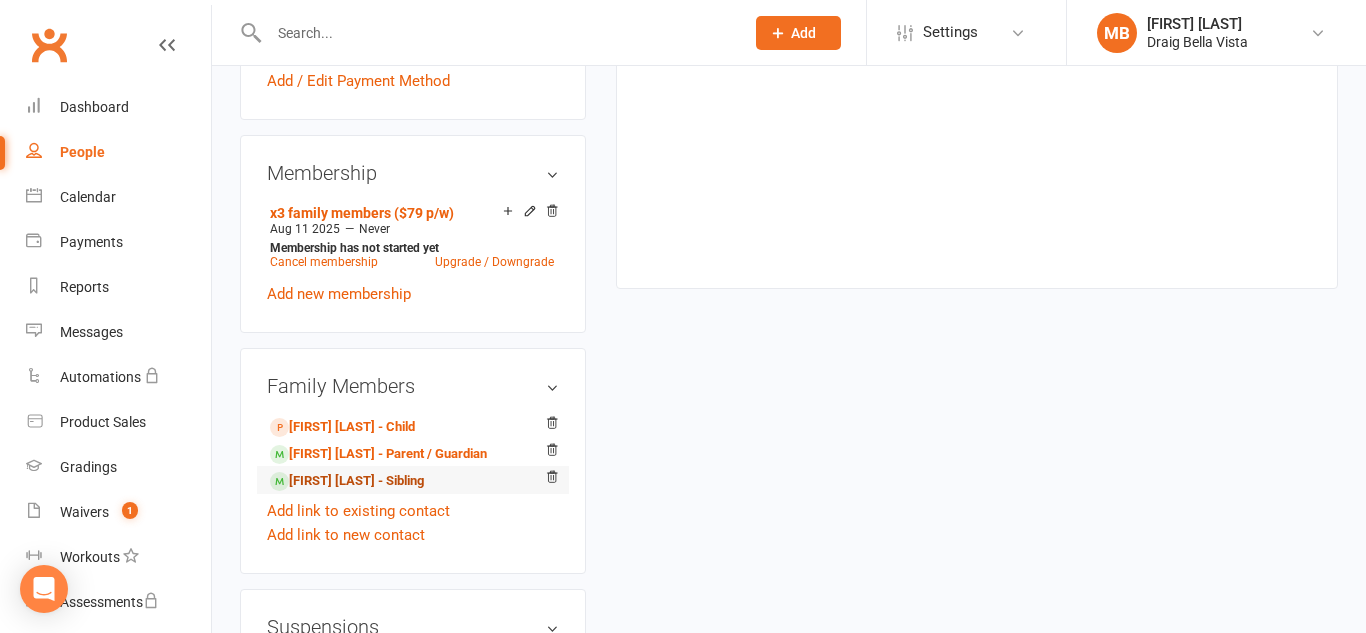 click on "[FIRST] [LAST] - Sibling" at bounding box center [347, 481] 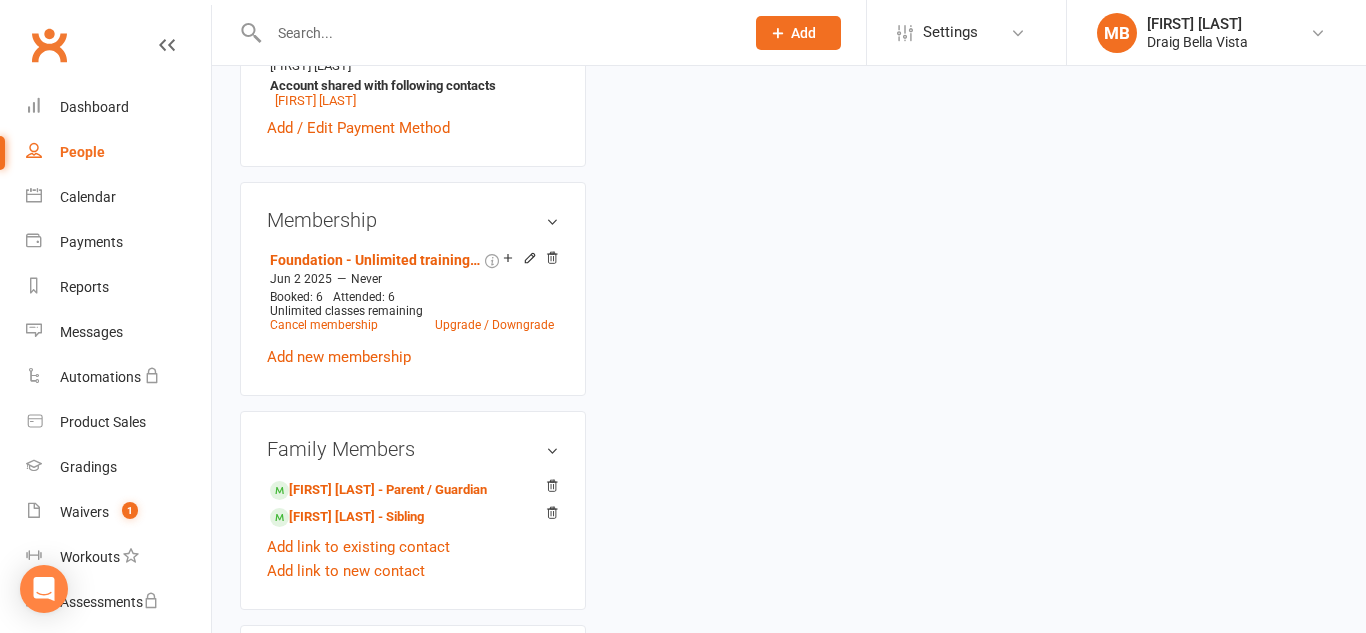 scroll, scrollTop: 0, scrollLeft: 0, axis: both 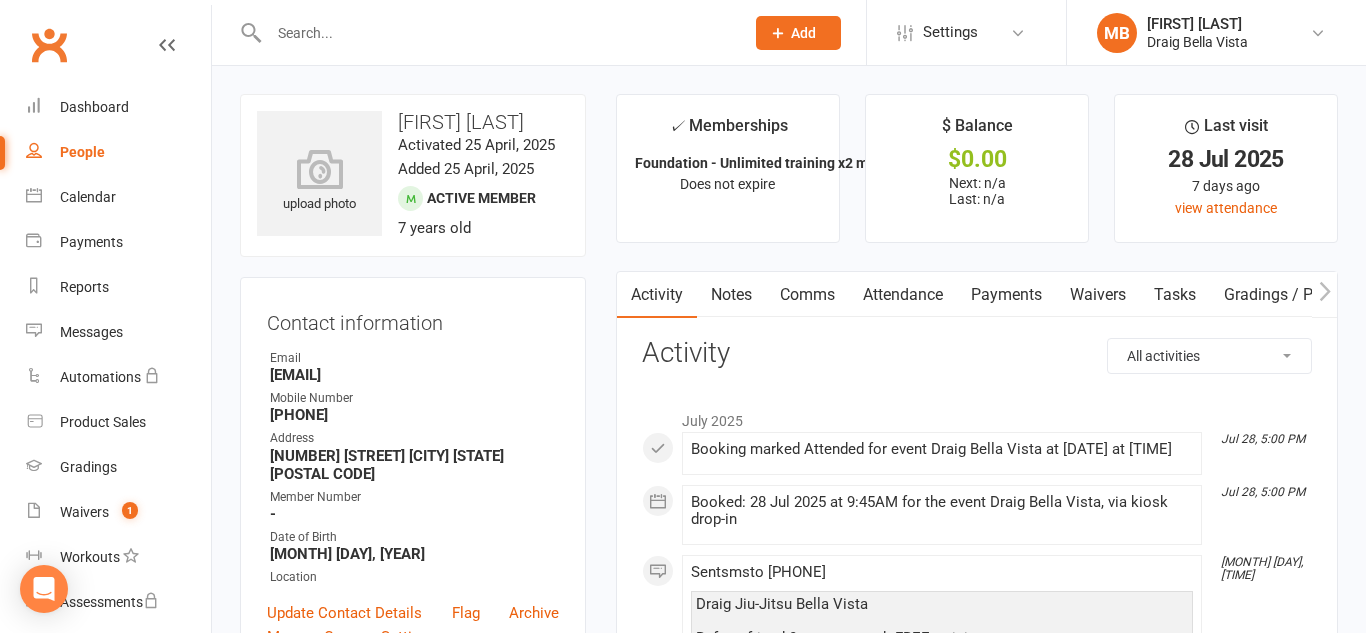 click on "Payments" at bounding box center (1006, 295) 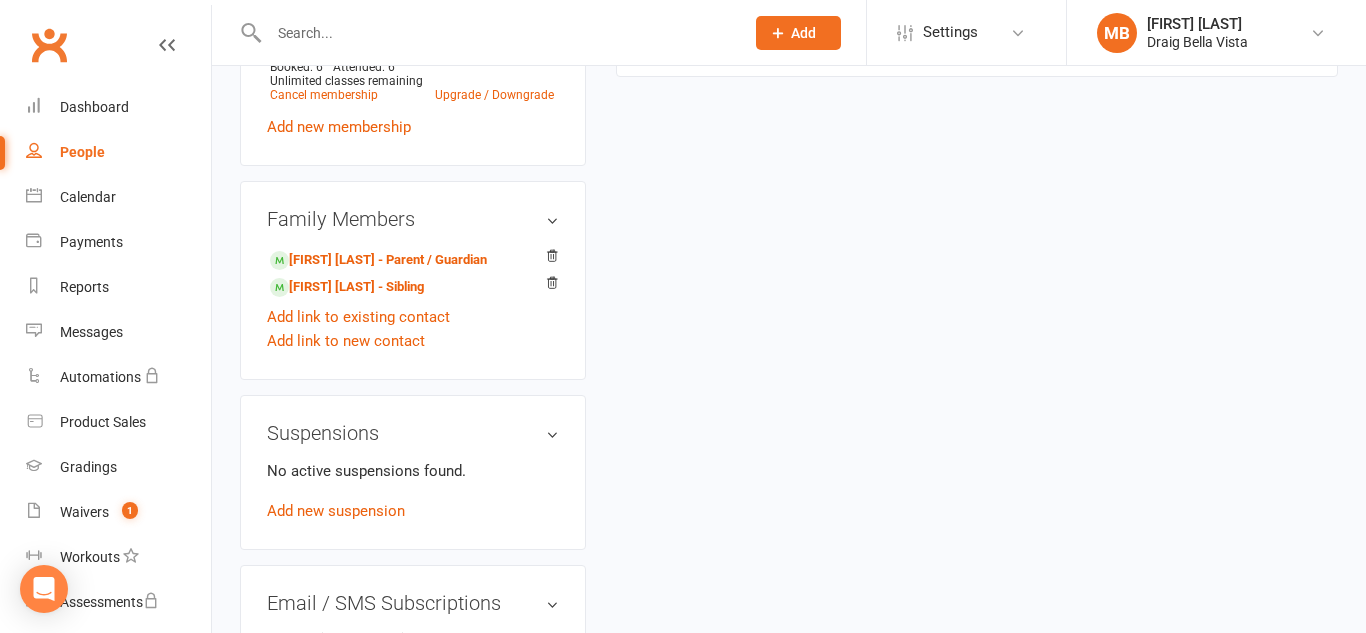 scroll, scrollTop: 948, scrollLeft: 0, axis: vertical 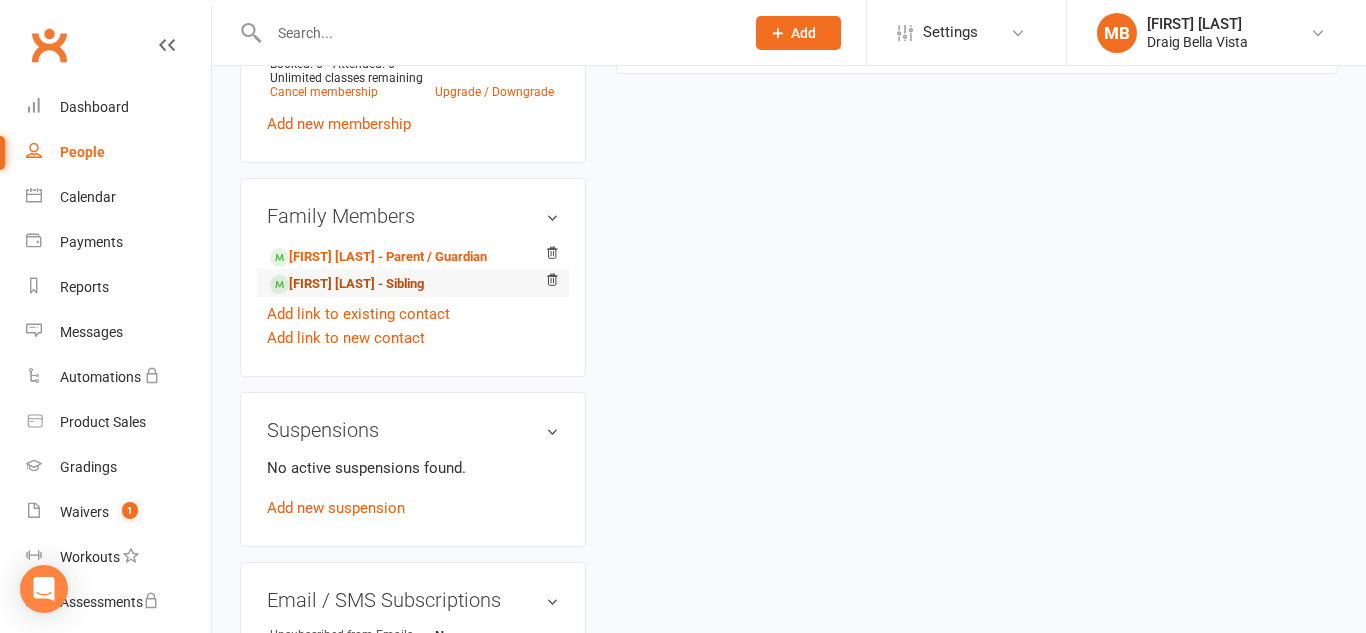 click on "[FIRST] [LAST] - Sibling" at bounding box center [347, 284] 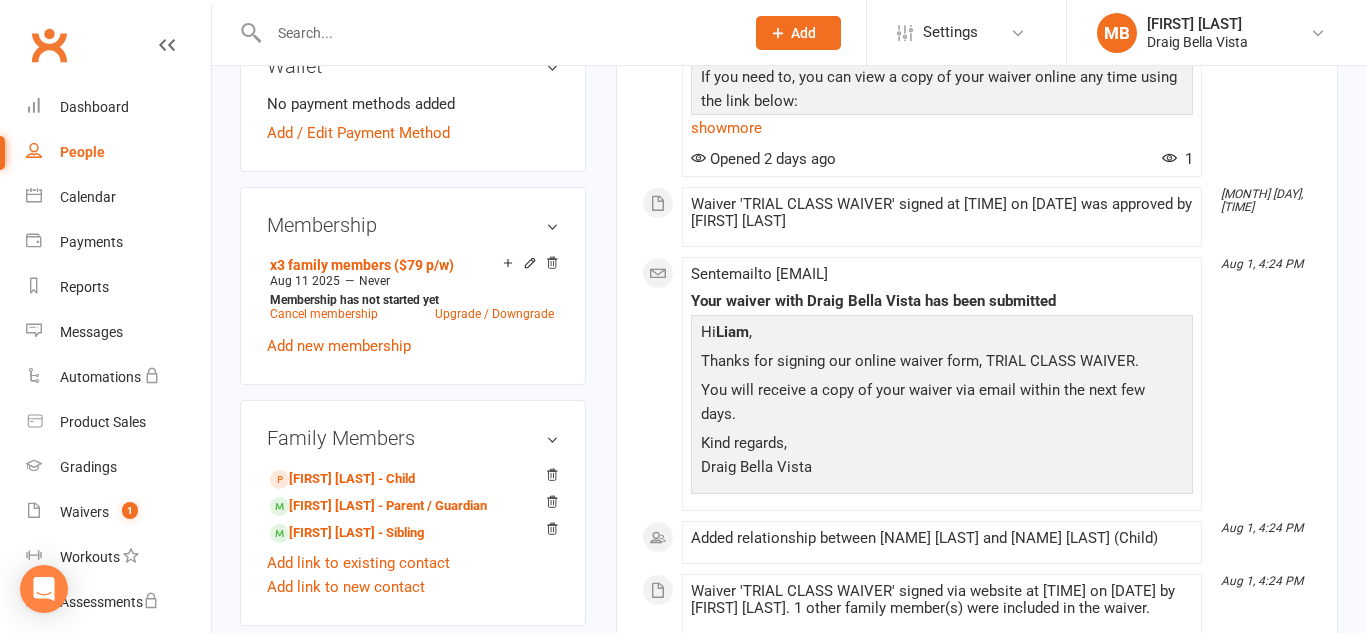 scroll, scrollTop: 658, scrollLeft: 0, axis: vertical 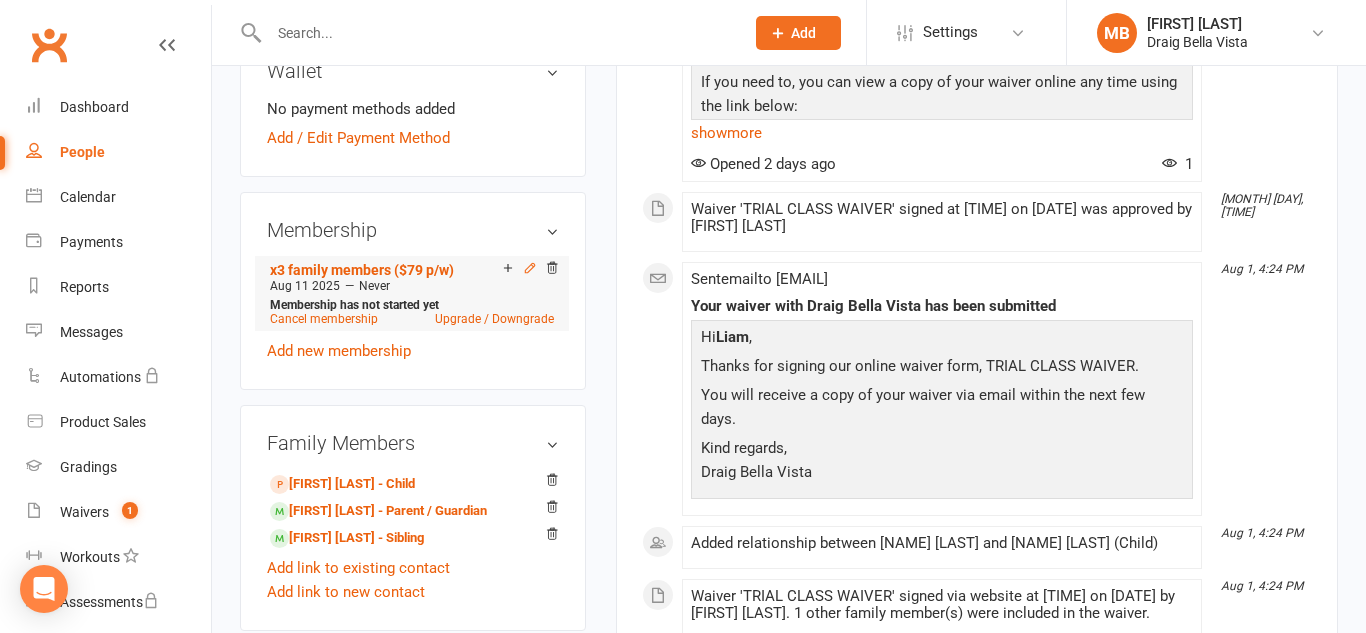 click 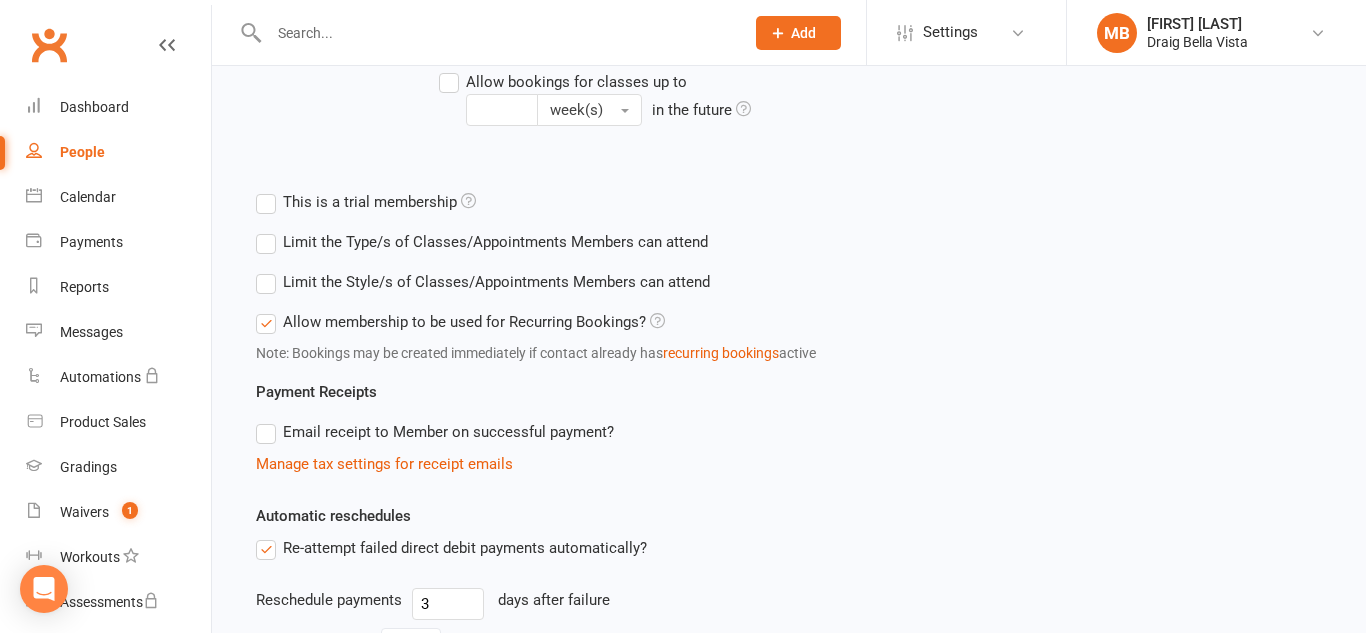 scroll, scrollTop: 0, scrollLeft: 0, axis: both 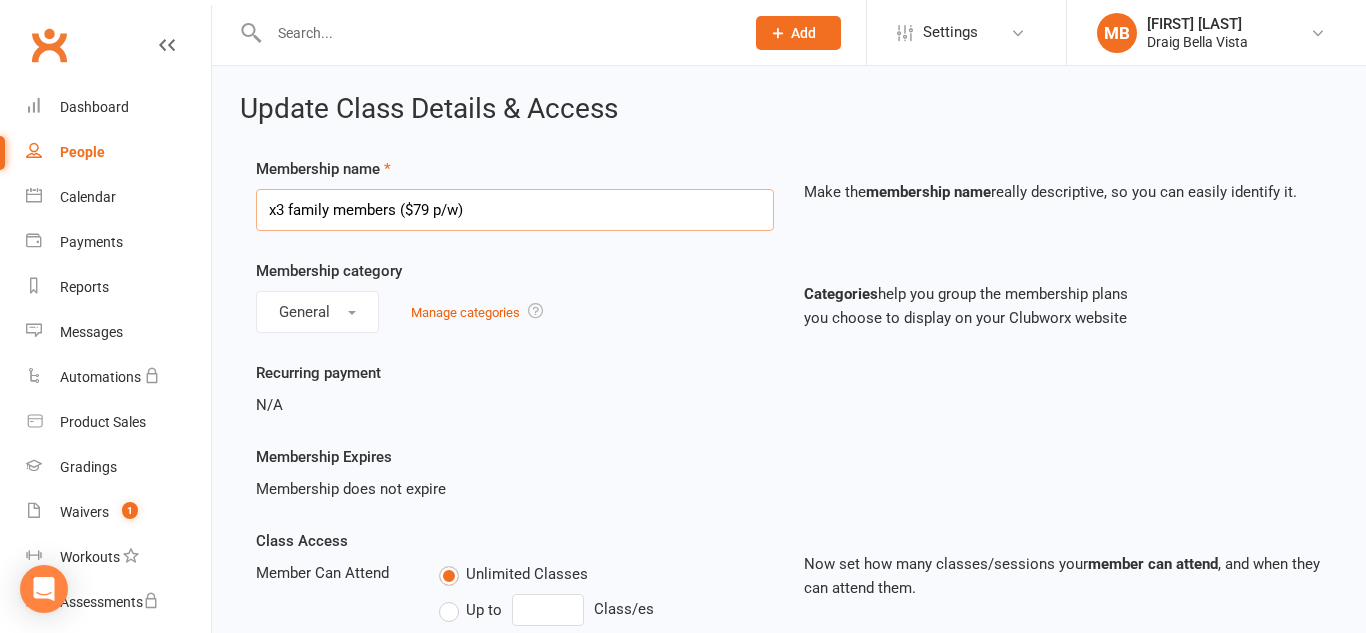 click on "x3 family members ($79 p/w)" at bounding box center (515, 210) 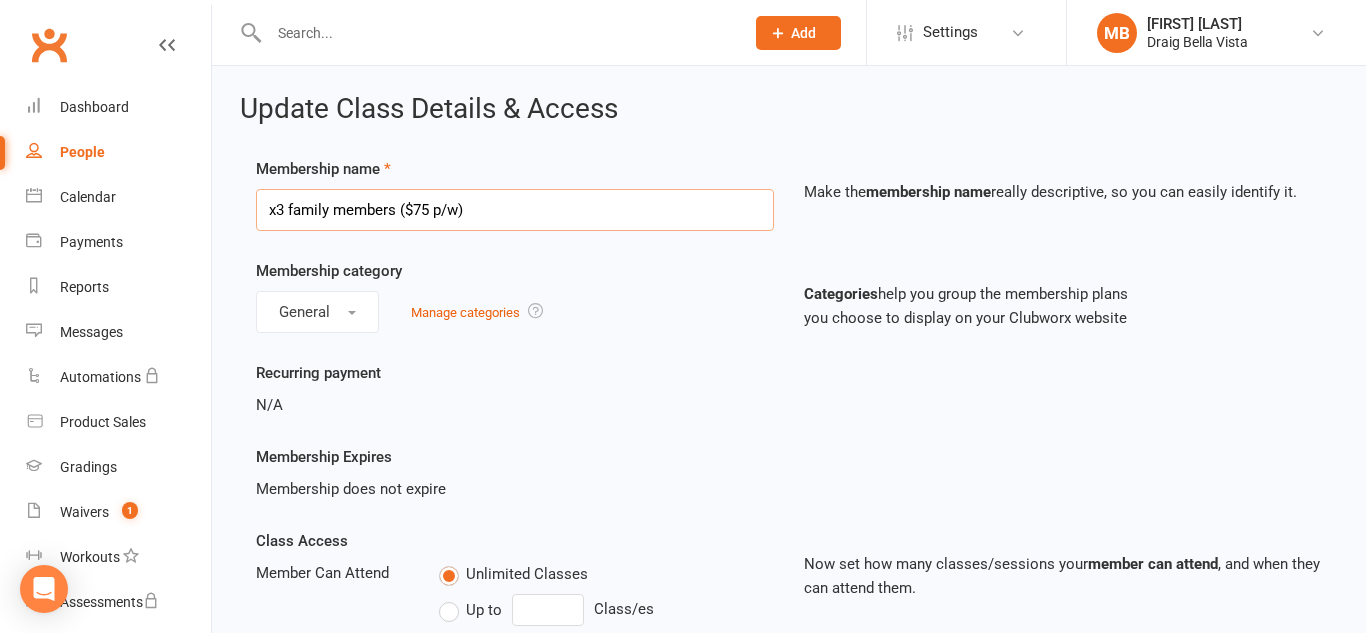 type on "x3 family members ($75 p/w)" 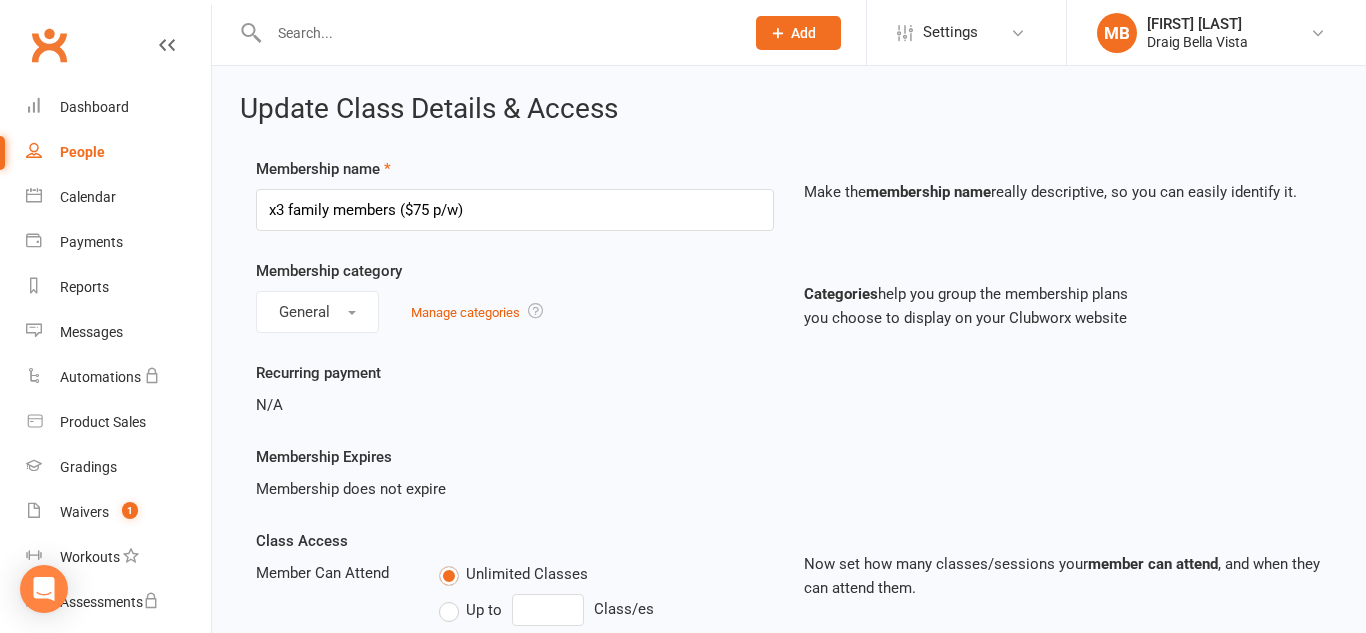 click on "Membership category
General
Manage categories" at bounding box center (515, 296) 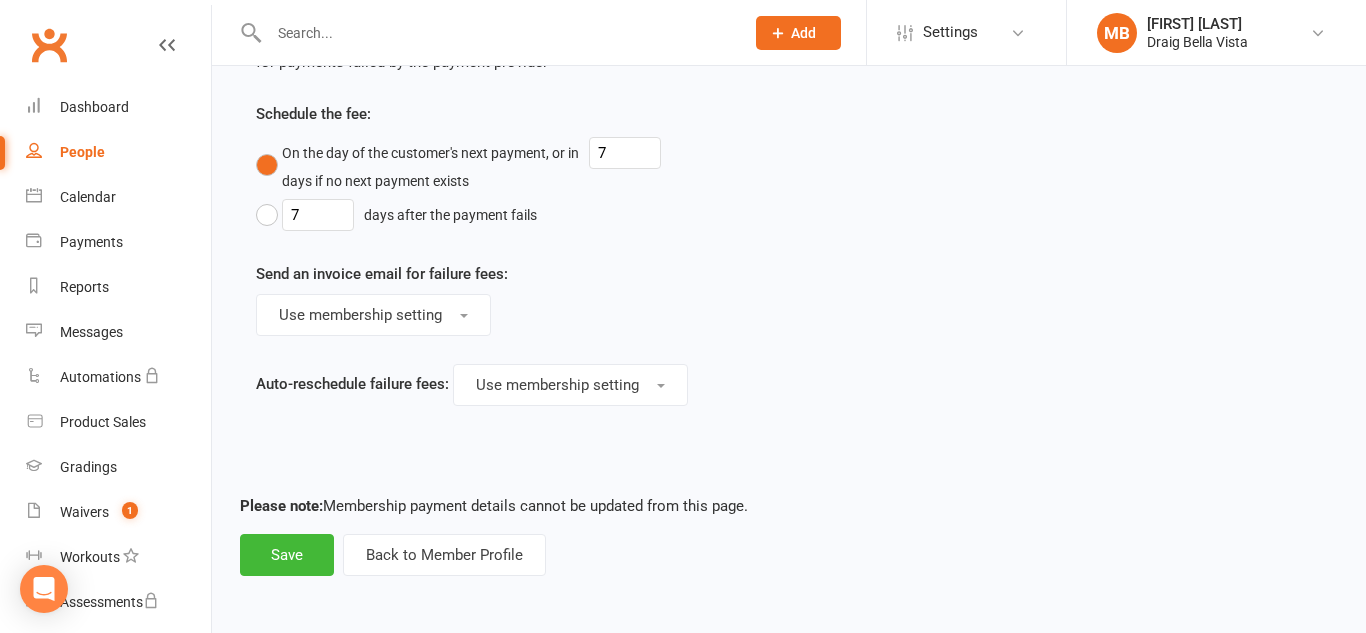 scroll, scrollTop: 1393, scrollLeft: 0, axis: vertical 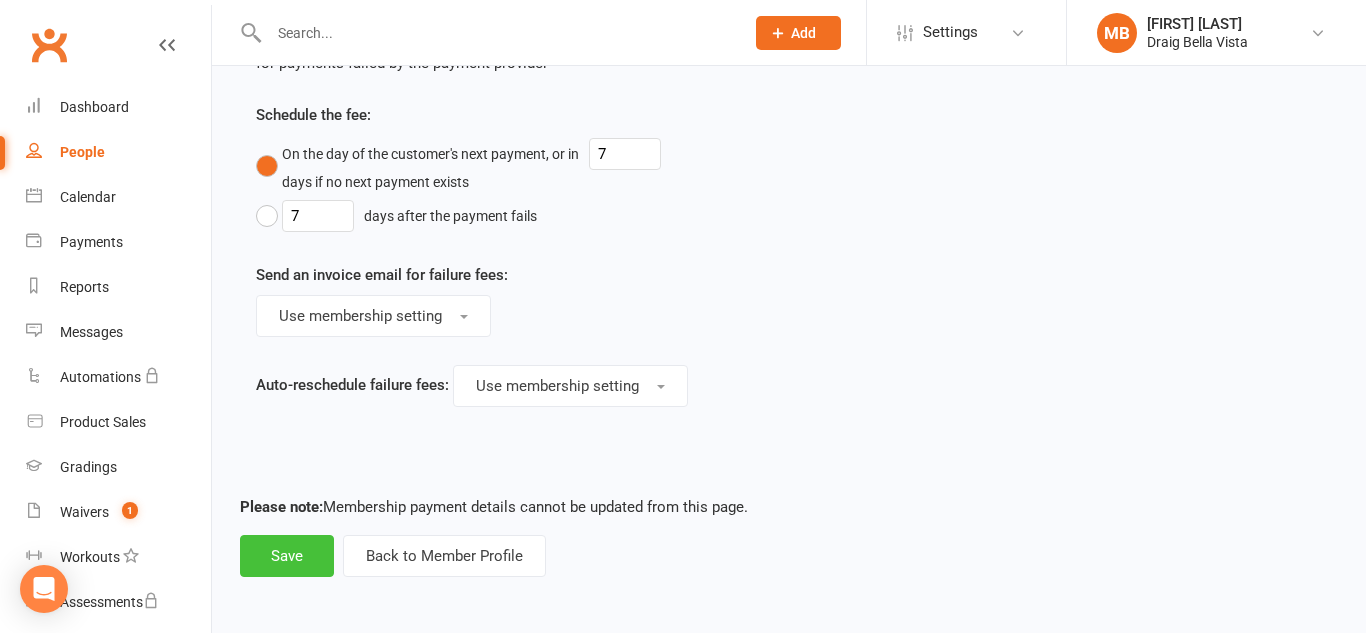 click on "Save" at bounding box center (287, 556) 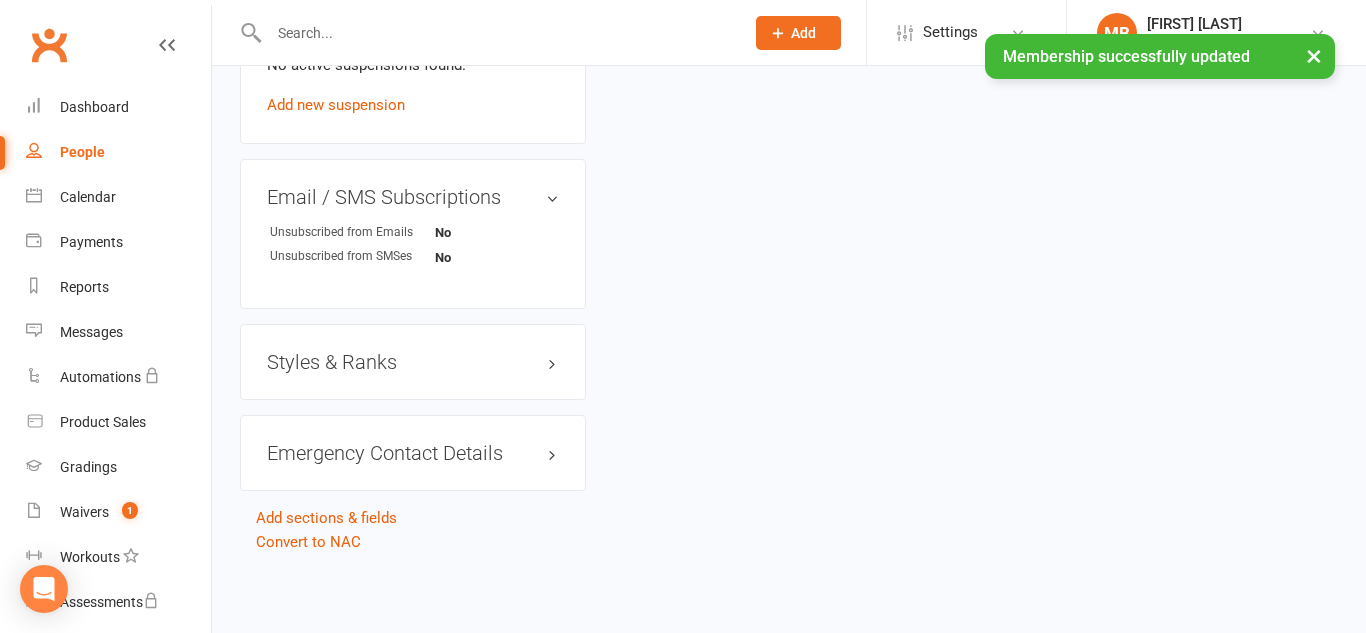 scroll, scrollTop: 0, scrollLeft: 0, axis: both 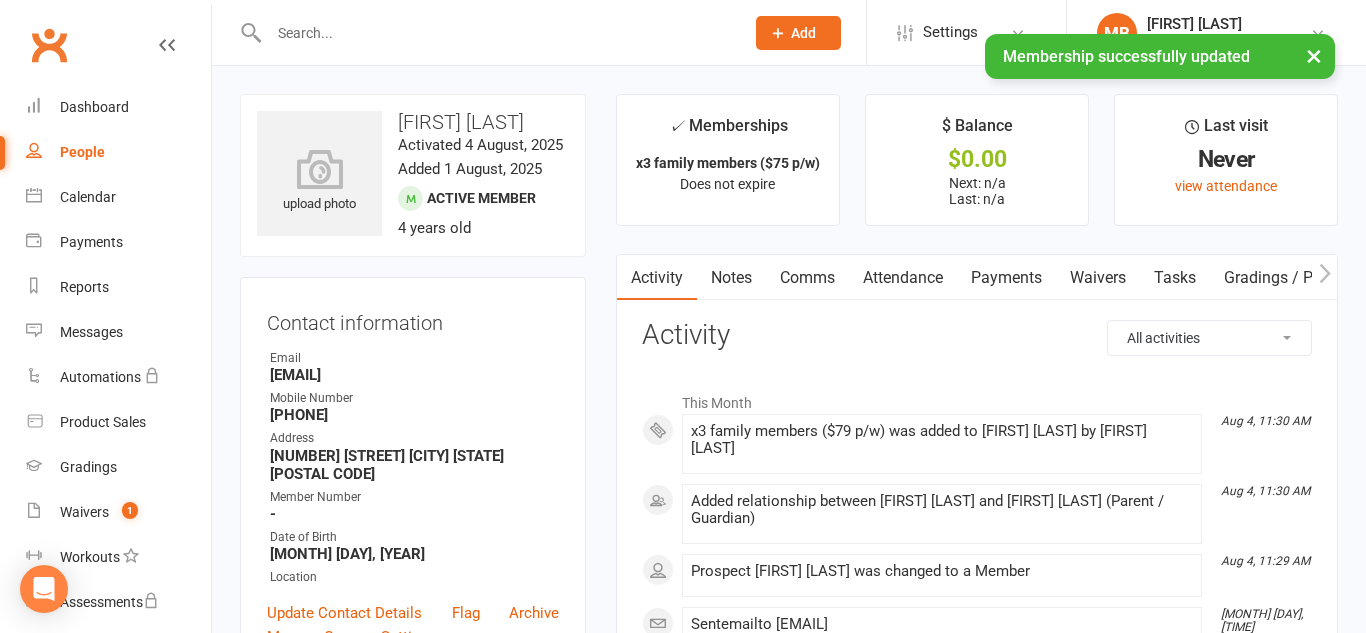 click on "Payments" at bounding box center (1006, 278) 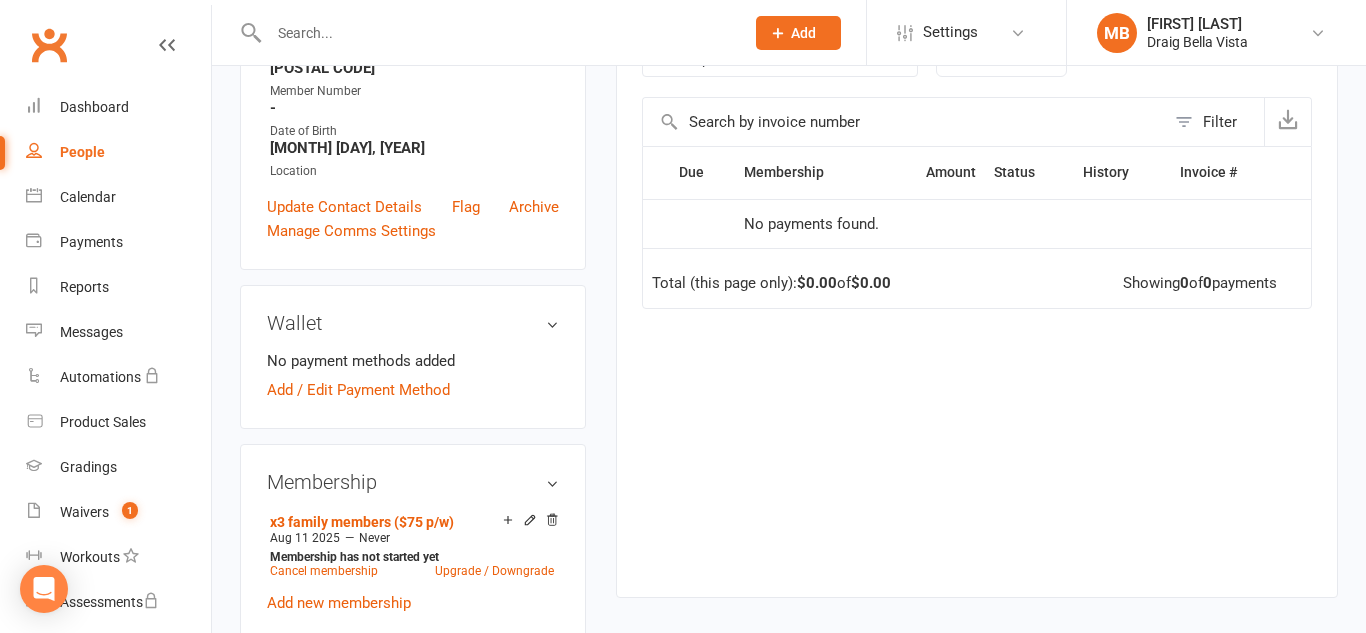 scroll, scrollTop: 607, scrollLeft: 0, axis: vertical 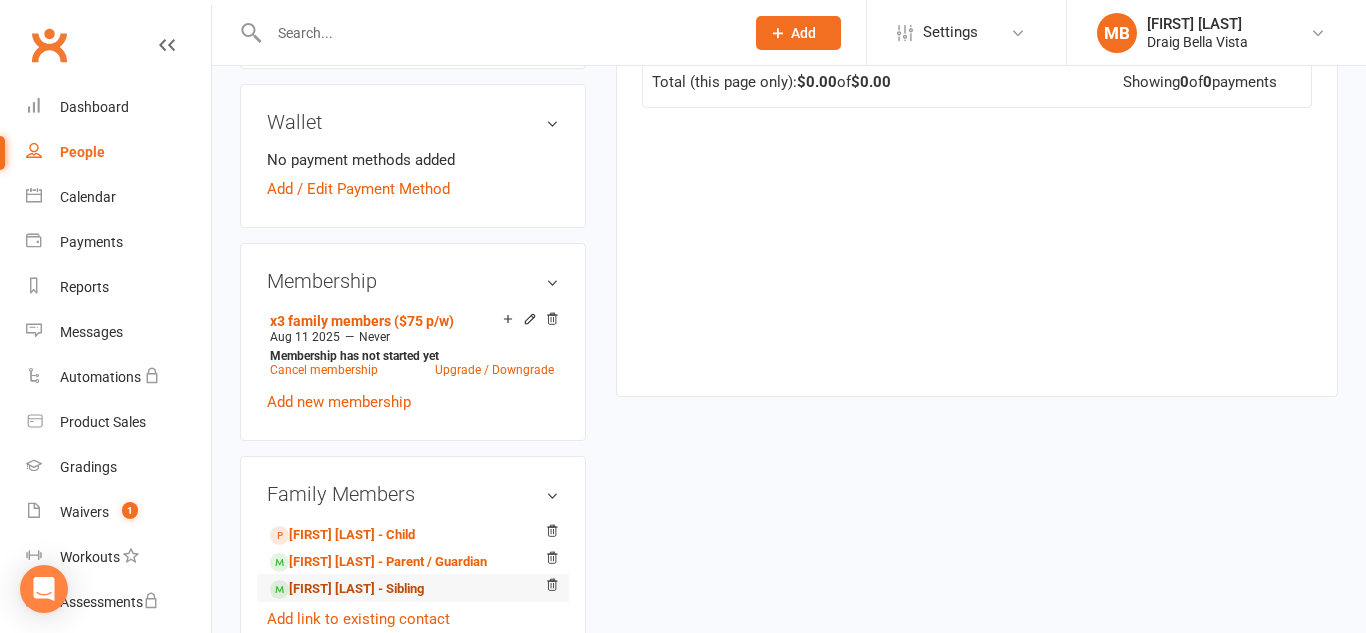 click on "[FIRST] [LAST] - Sibling" at bounding box center [347, 589] 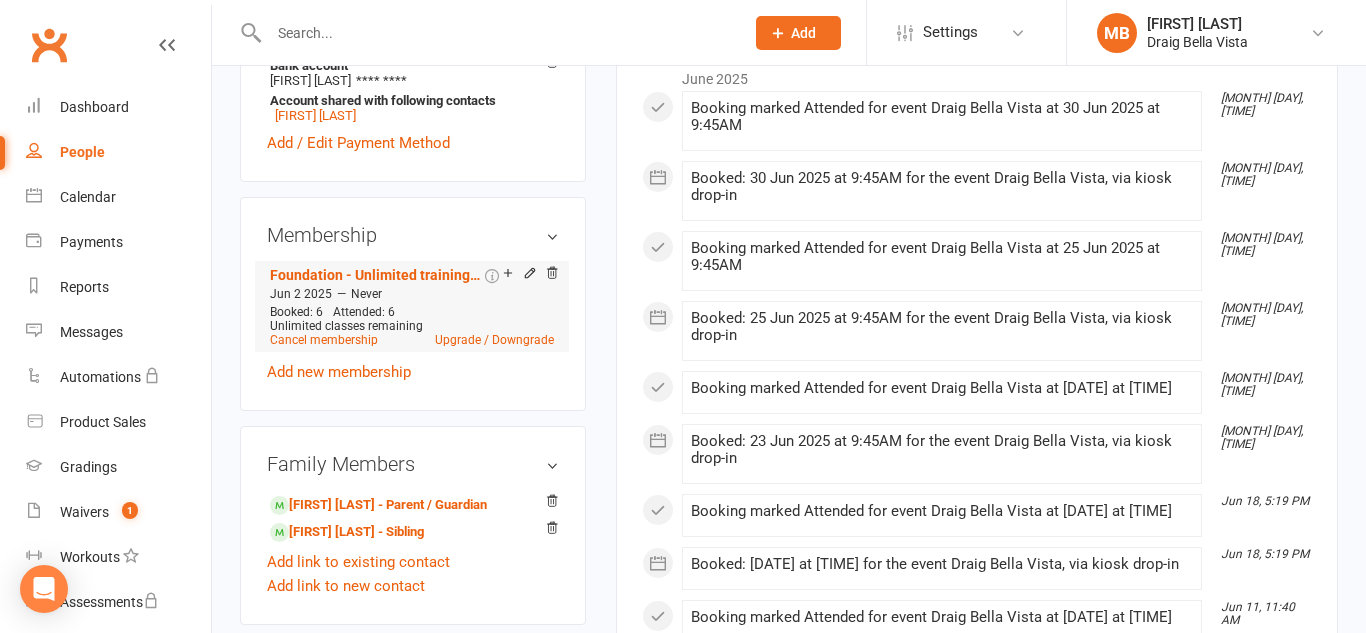 scroll, scrollTop: 711, scrollLeft: 0, axis: vertical 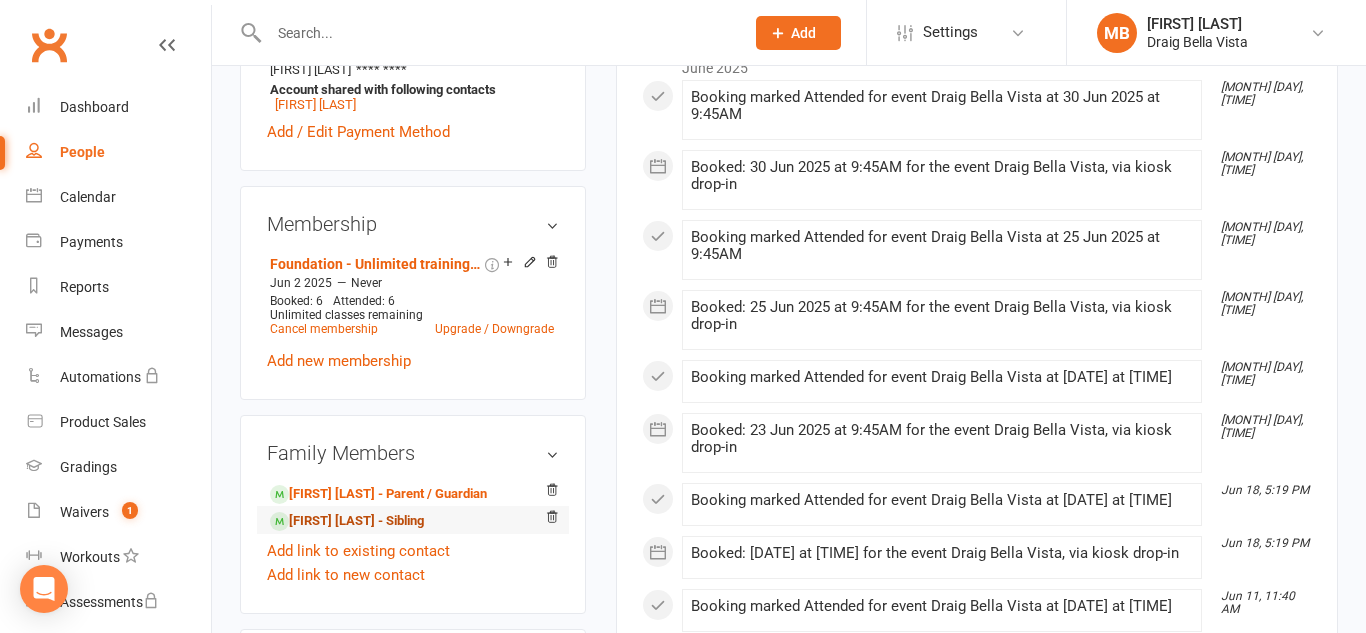 click on "[FIRST] [LAST] - Sibling" at bounding box center (347, 521) 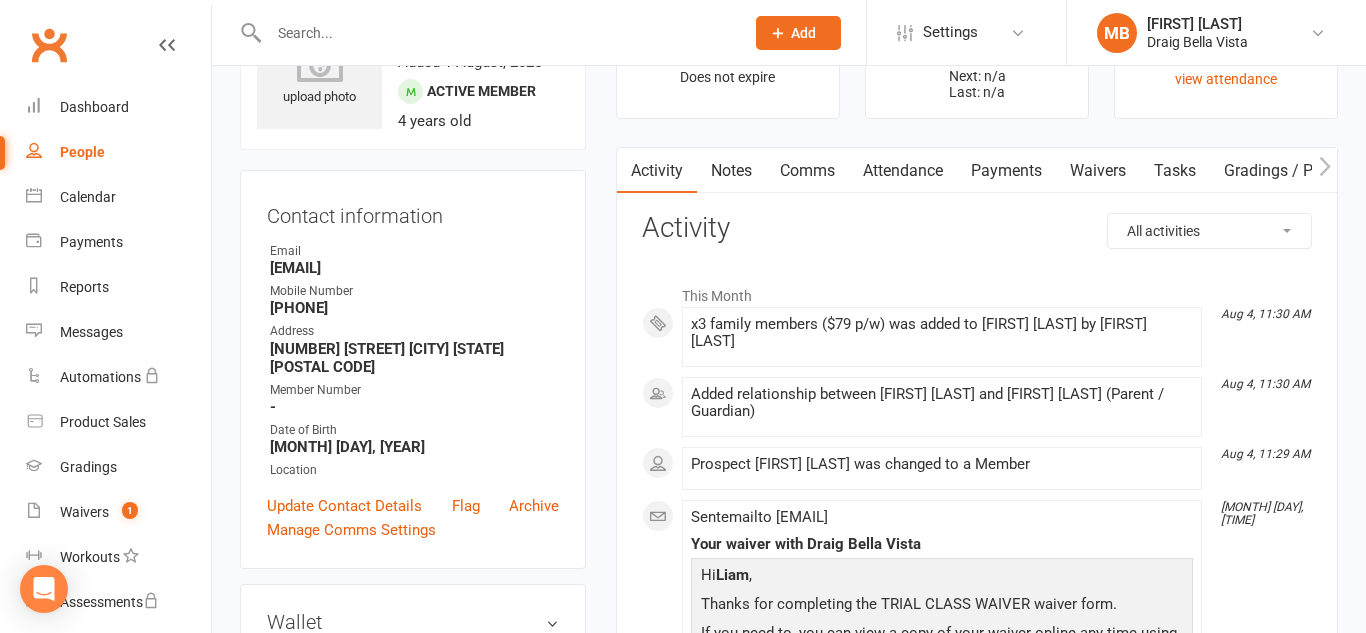 scroll, scrollTop: 109, scrollLeft: 0, axis: vertical 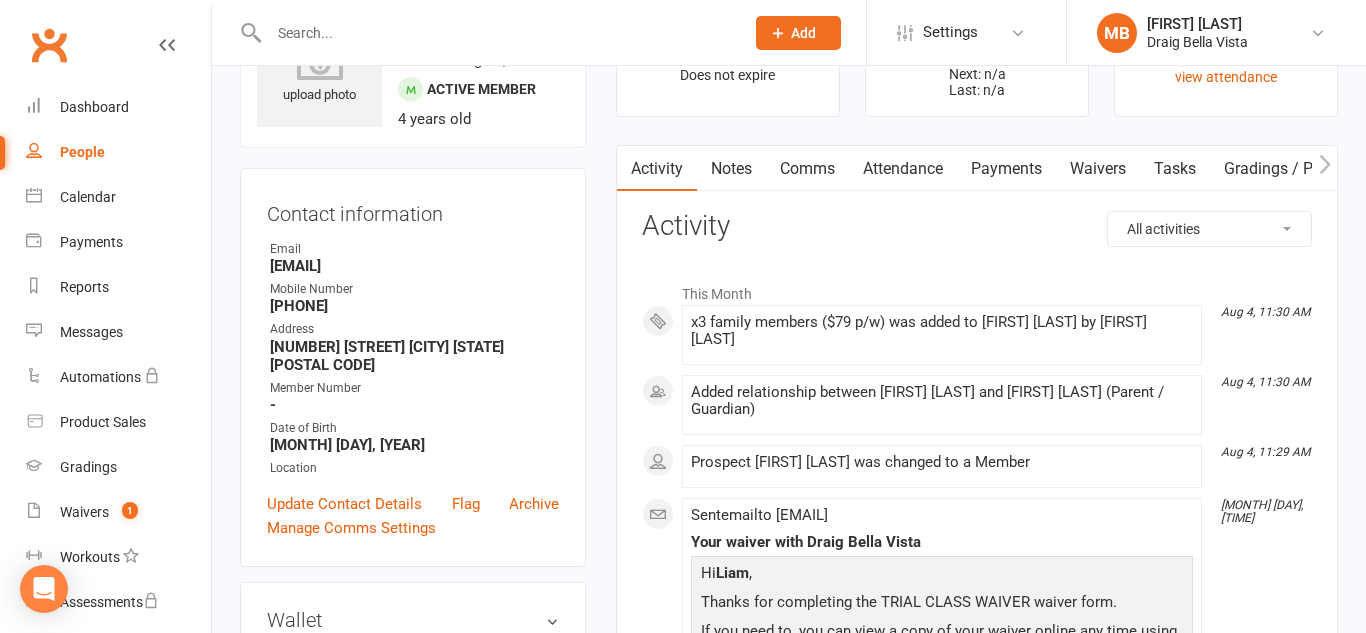 click on "Payments" at bounding box center [1006, 169] 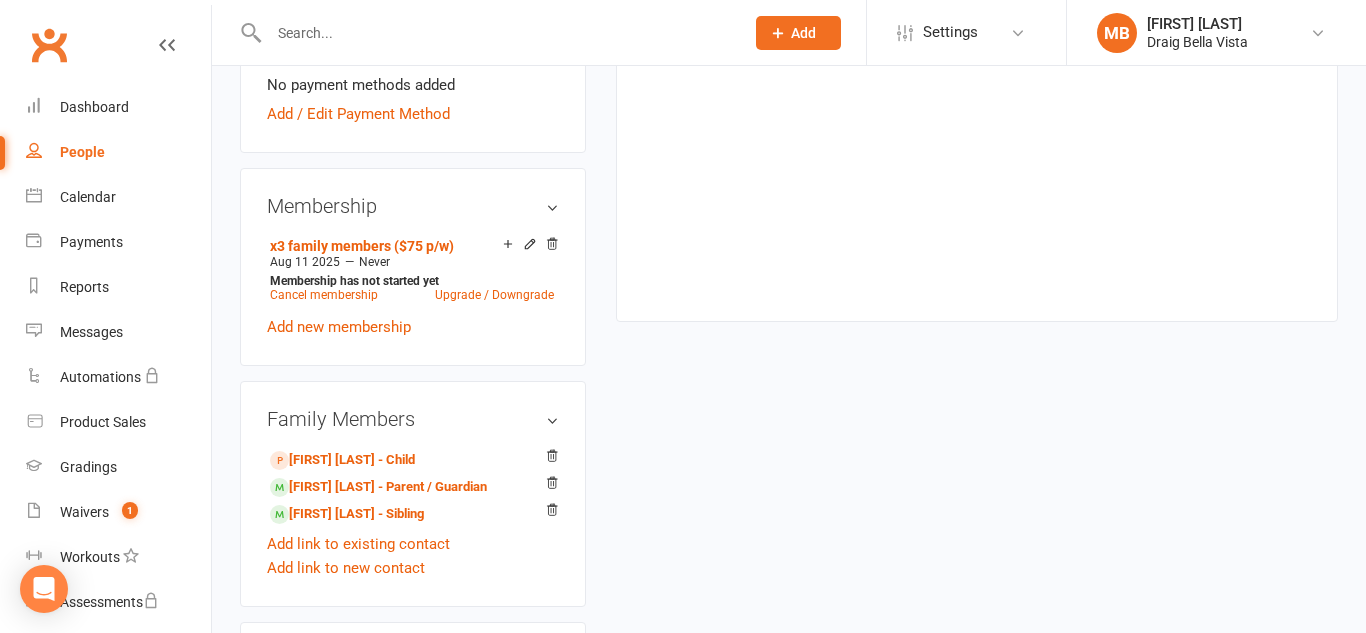 scroll, scrollTop: 0, scrollLeft: 0, axis: both 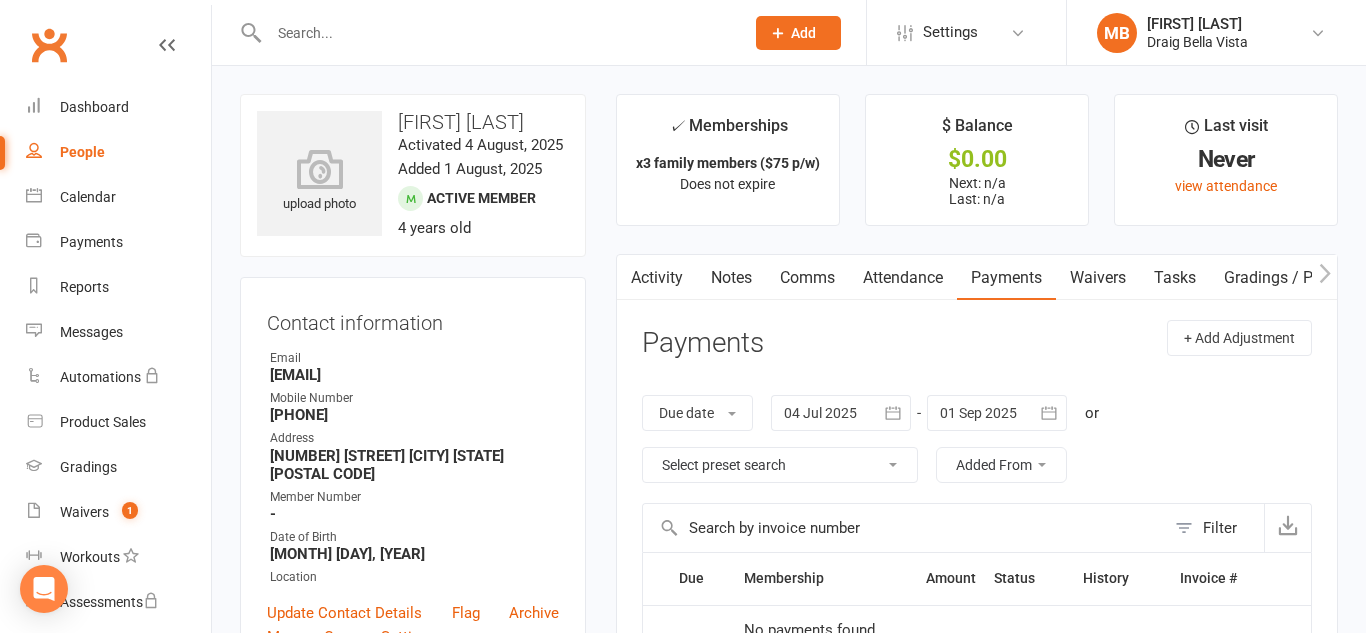 click on "$0.00" at bounding box center (977, 159) 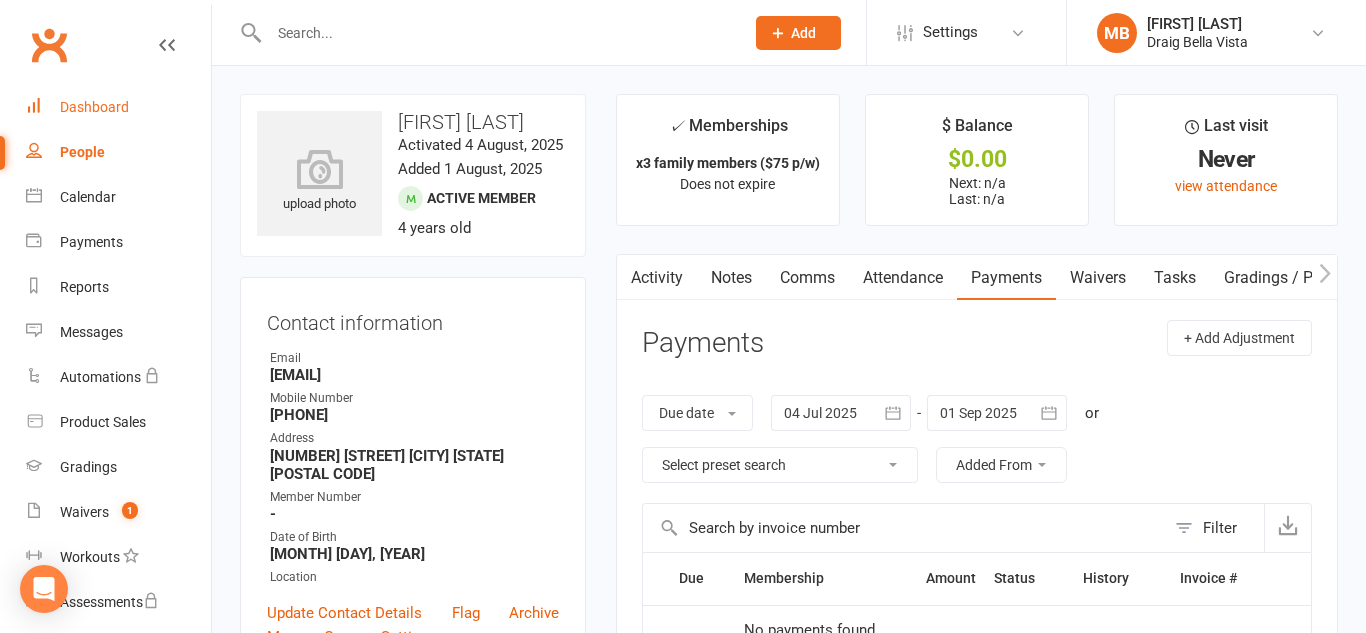 click on "Dashboard" at bounding box center [94, 107] 